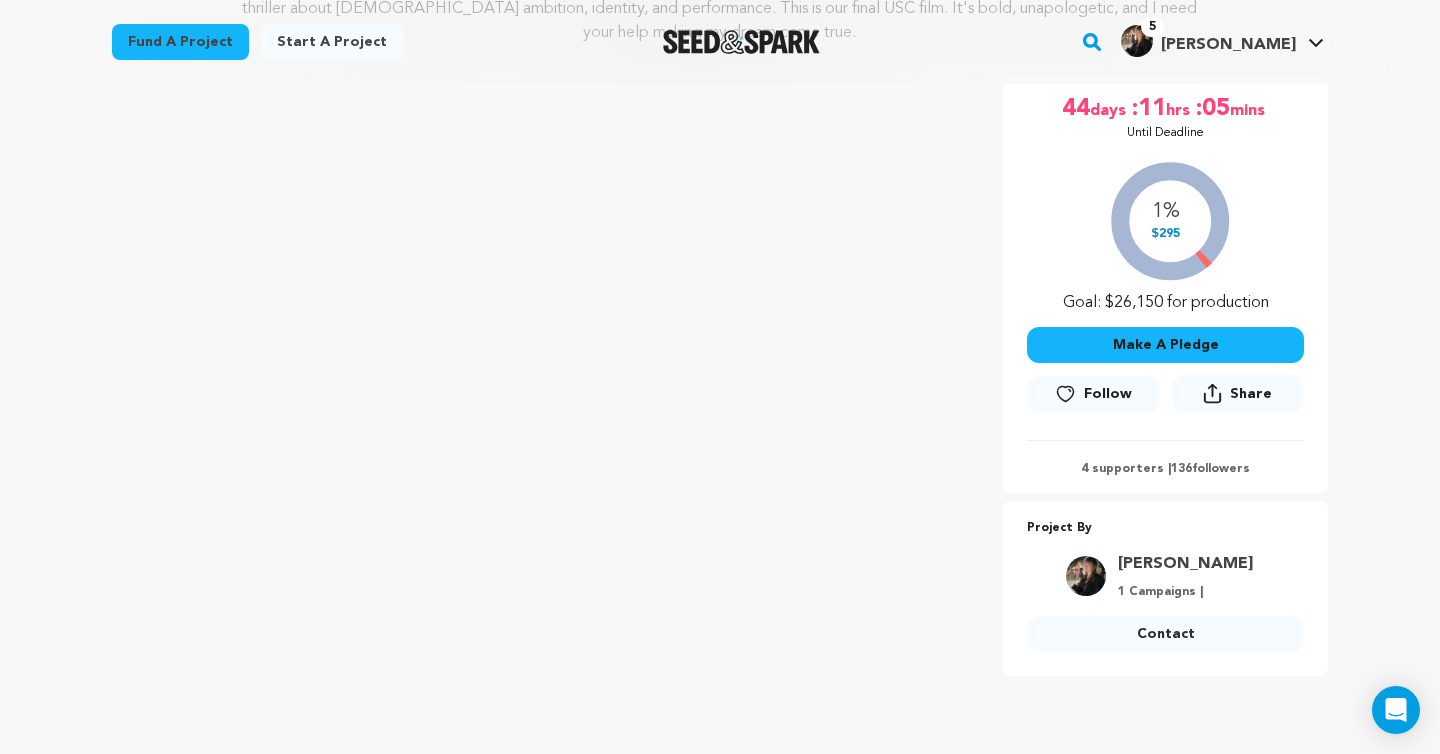 scroll, scrollTop: 342, scrollLeft: 0, axis: vertical 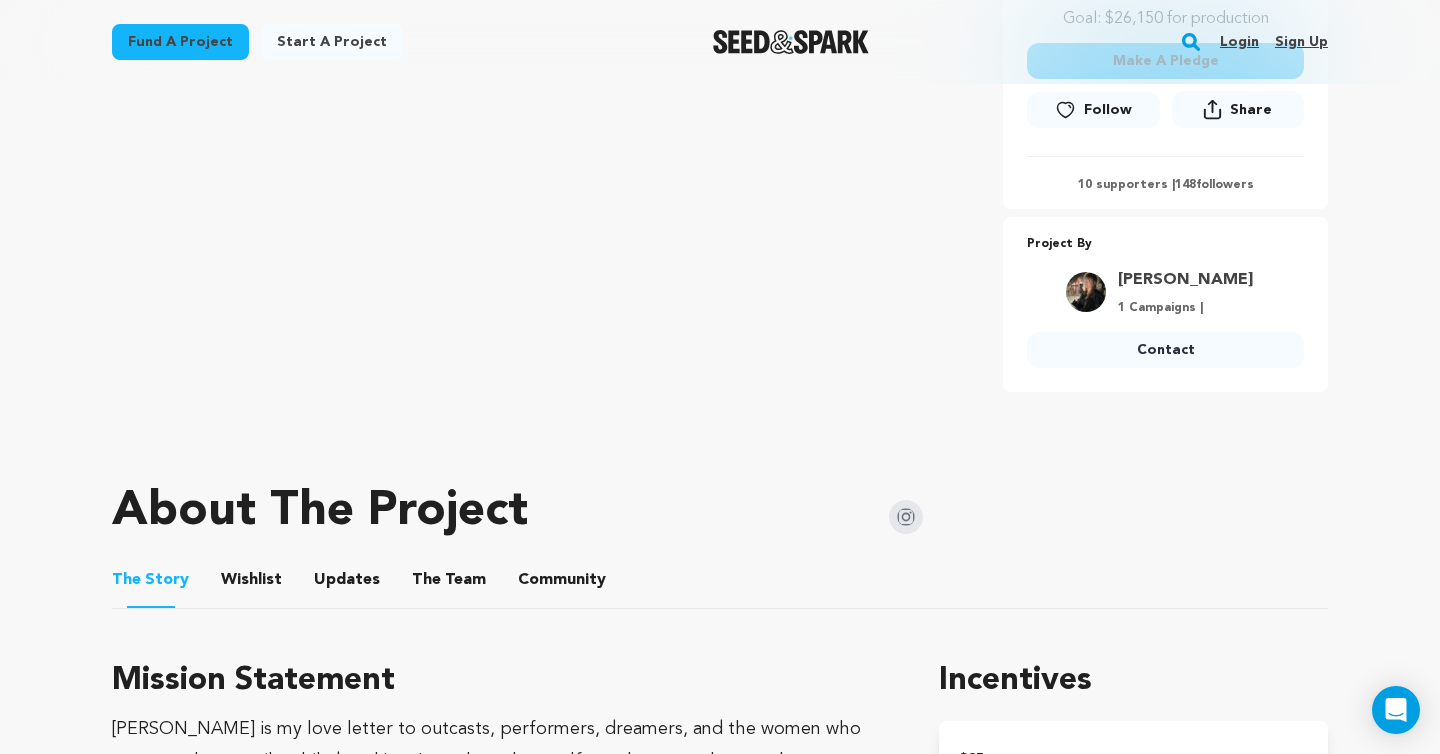 click on "The Team" at bounding box center [449, 584] 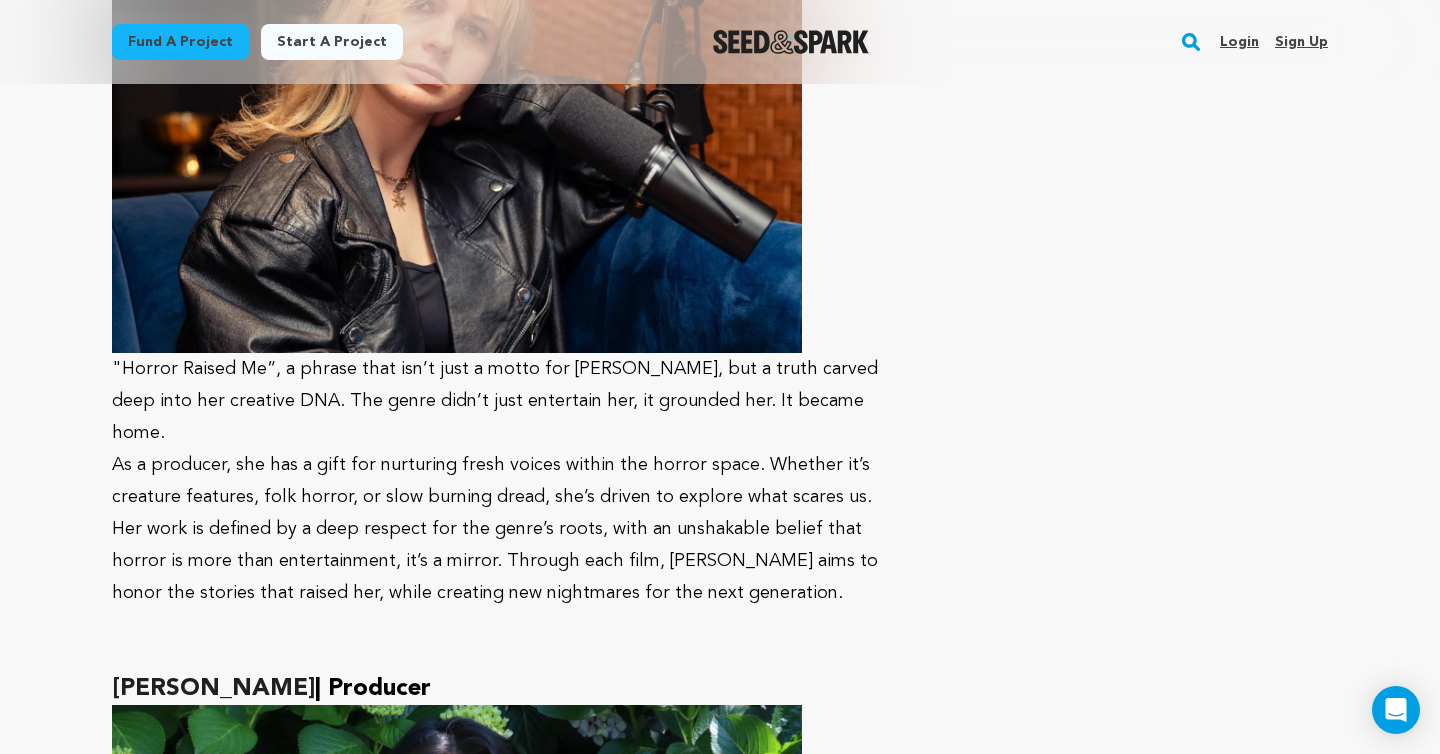 scroll, scrollTop: 2650, scrollLeft: 0, axis: vertical 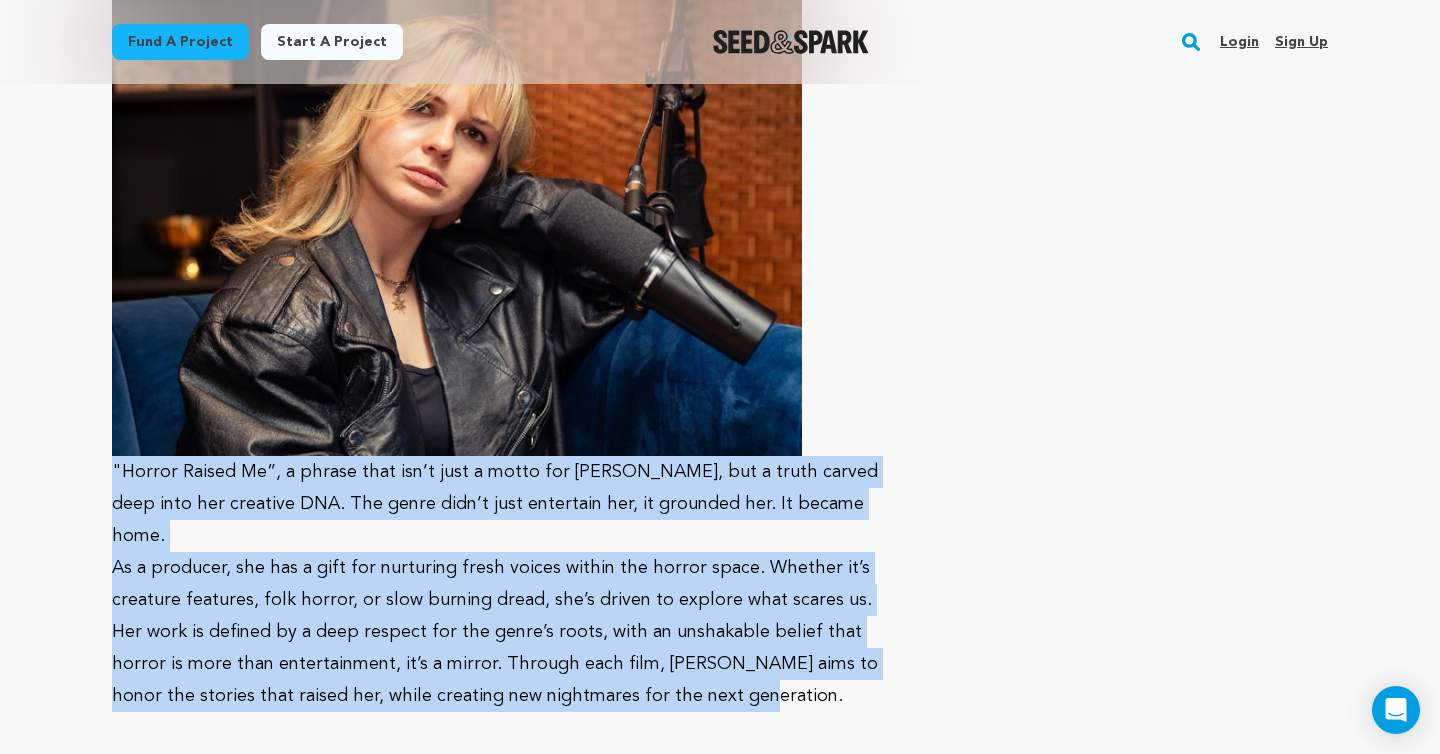drag, startPoint x: 643, startPoint y: 570, endPoint x: 58, endPoint y: 384, distance: 613.8575 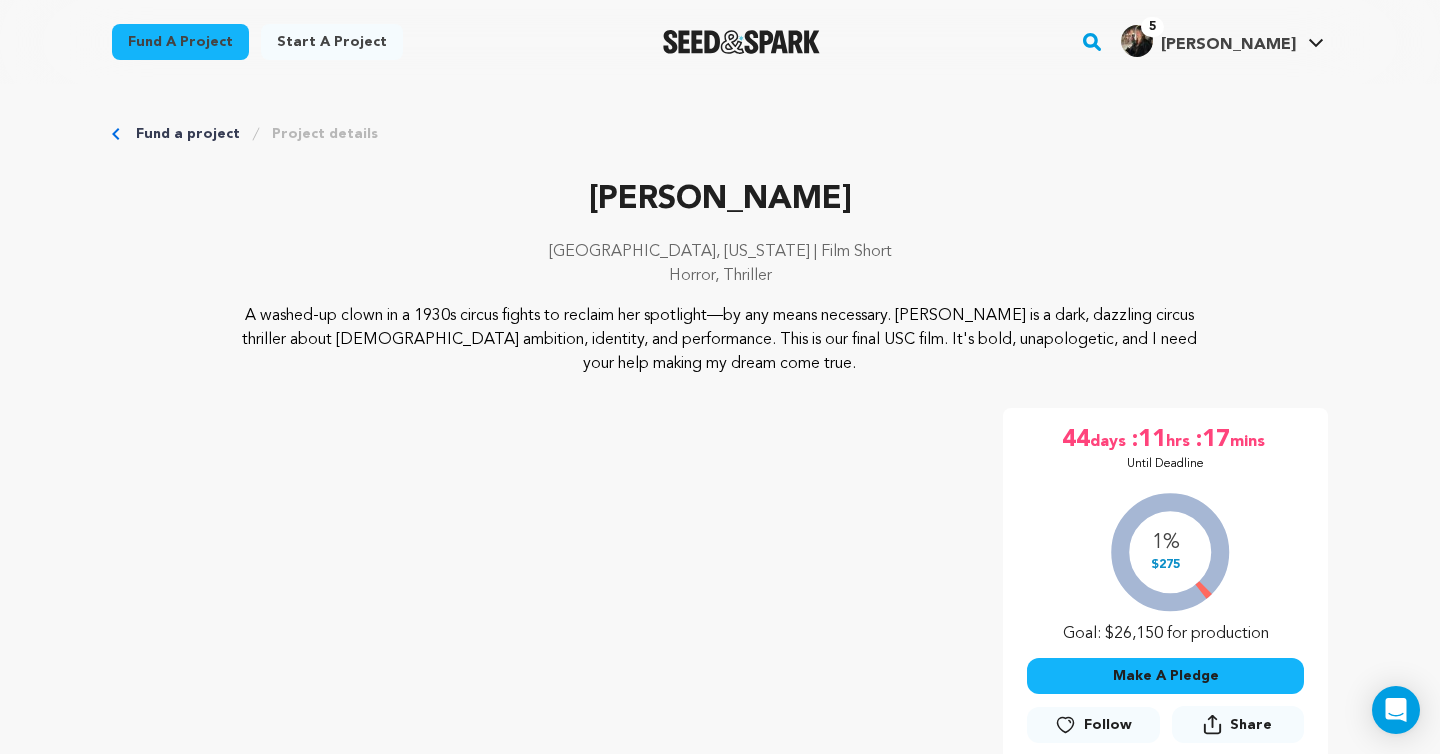 scroll, scrollTop: 10, scrollLeft: 0, axis: vertical 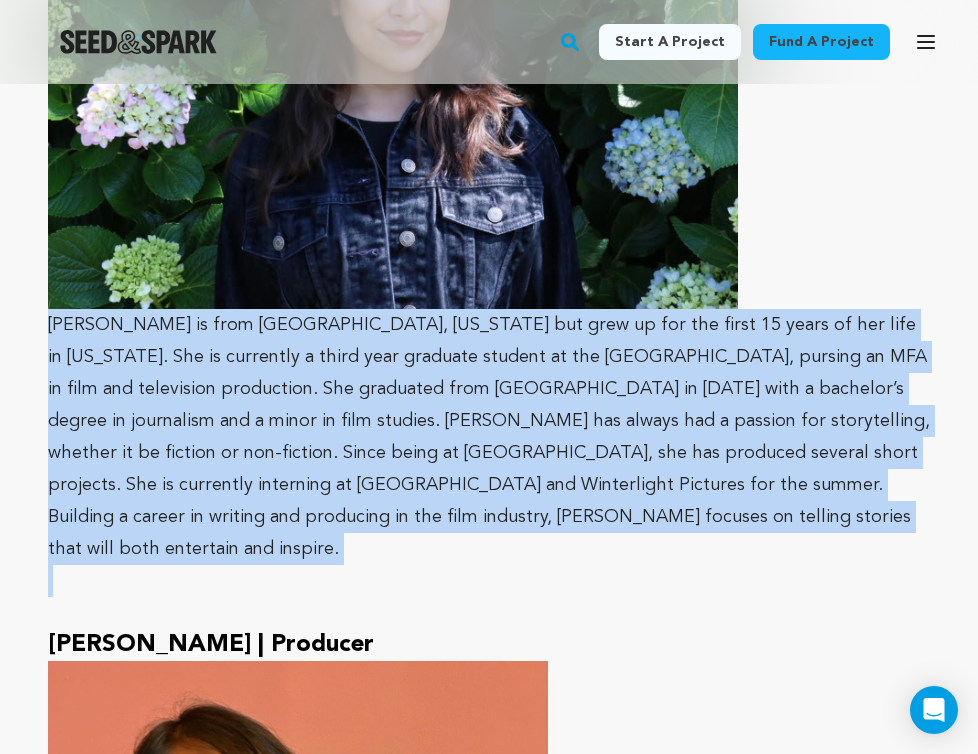 drag, startPoint x: 40, startPoint y: 322, endPoint x: 656, endPoint y: 553, distance: 657.8883 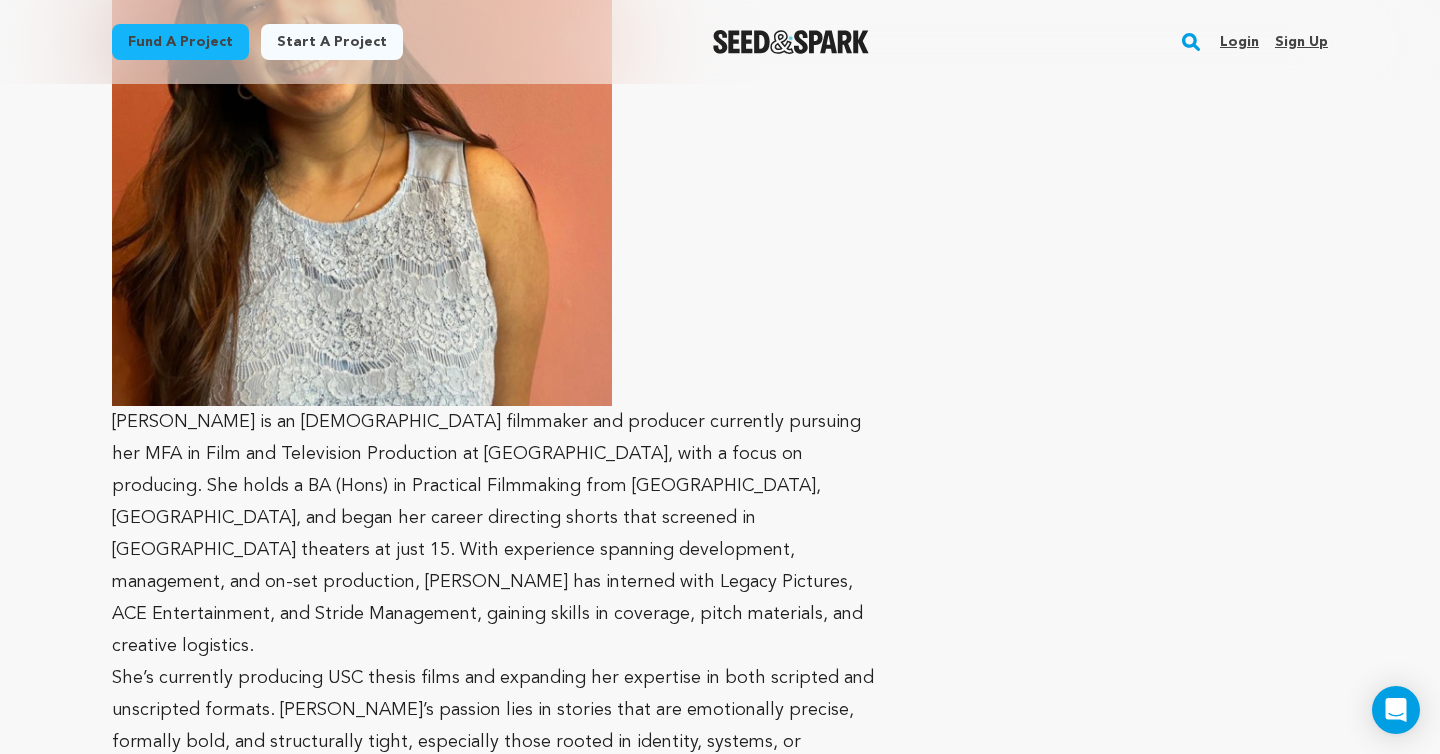 scroll, scrollTop: 4177, scrollLeft: 0, axis: vertical 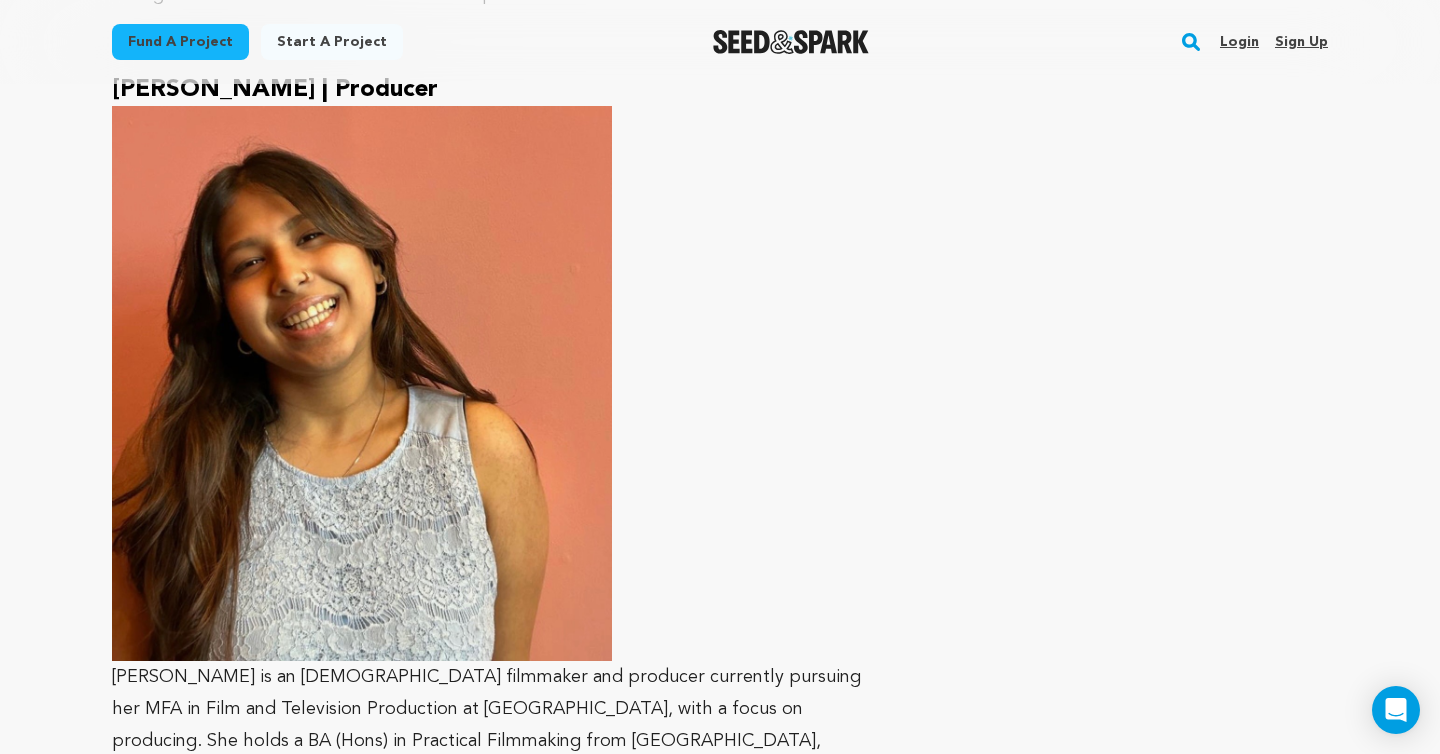 click at bounding box center [362, 384] 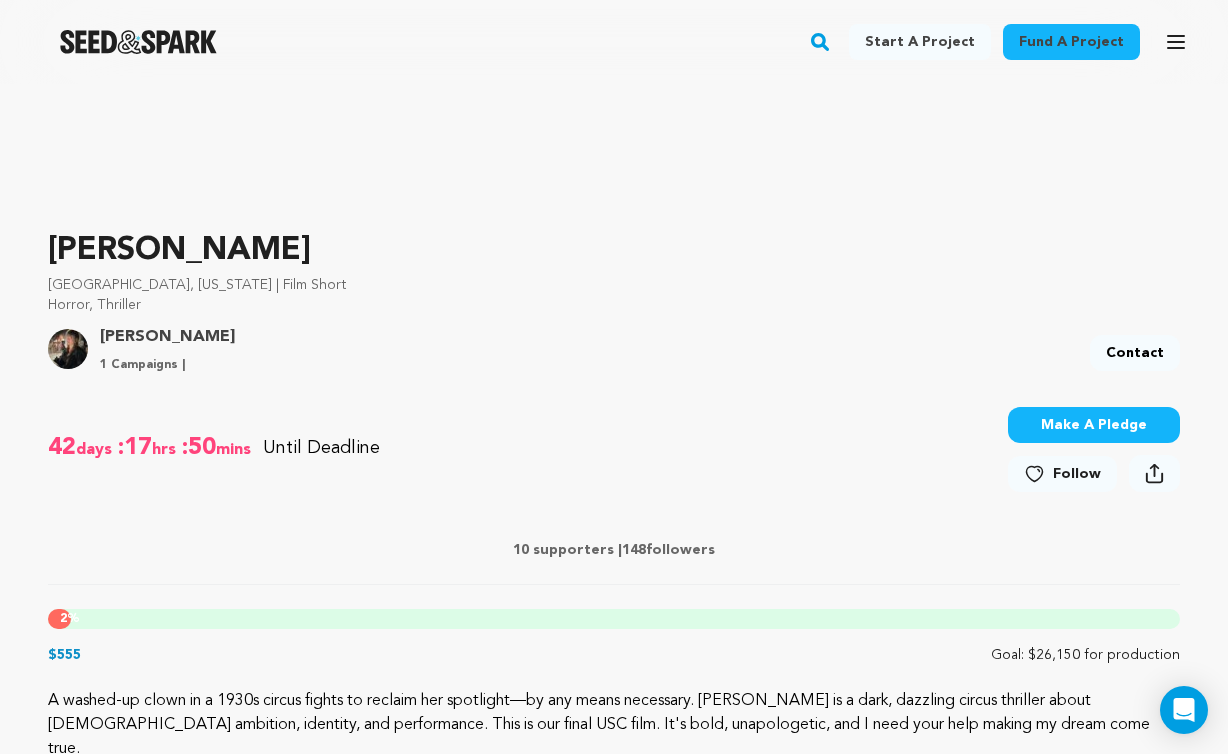 scroll, scrollTop: 474, scrollLeft: 0, axis: vertical 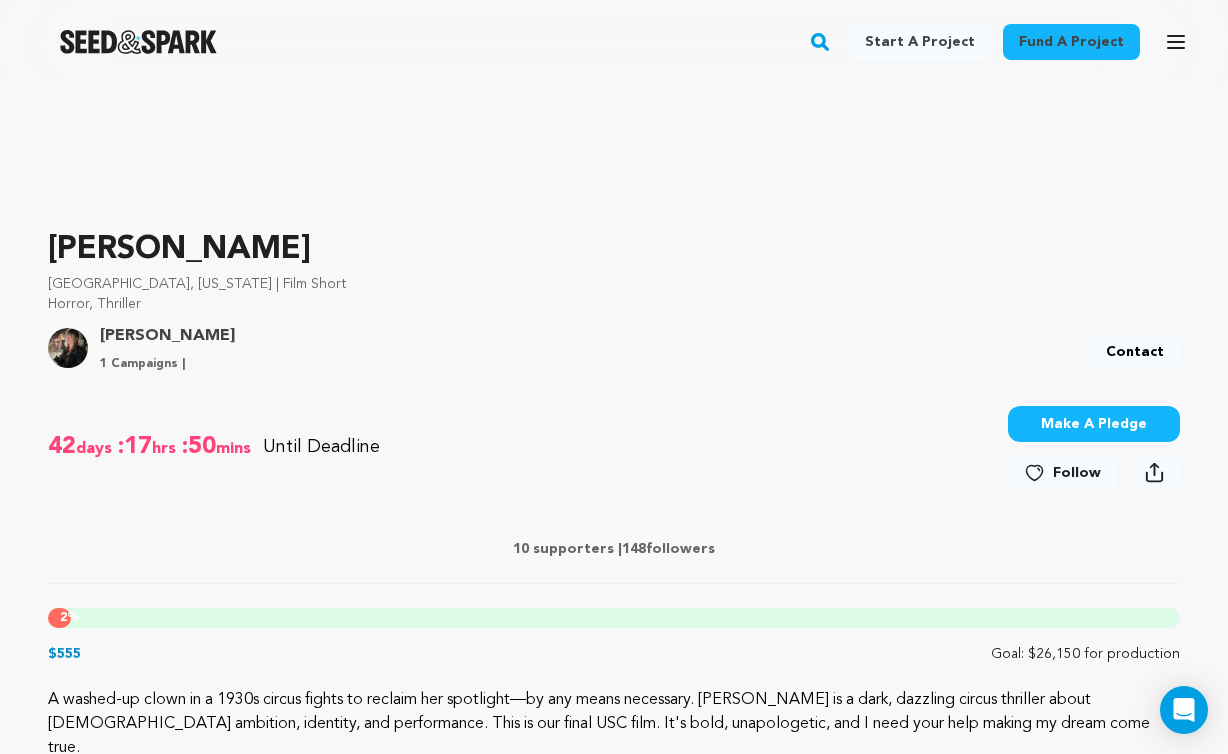 click on "10
supporters |  148
followers" at bounding box center (614, 549) 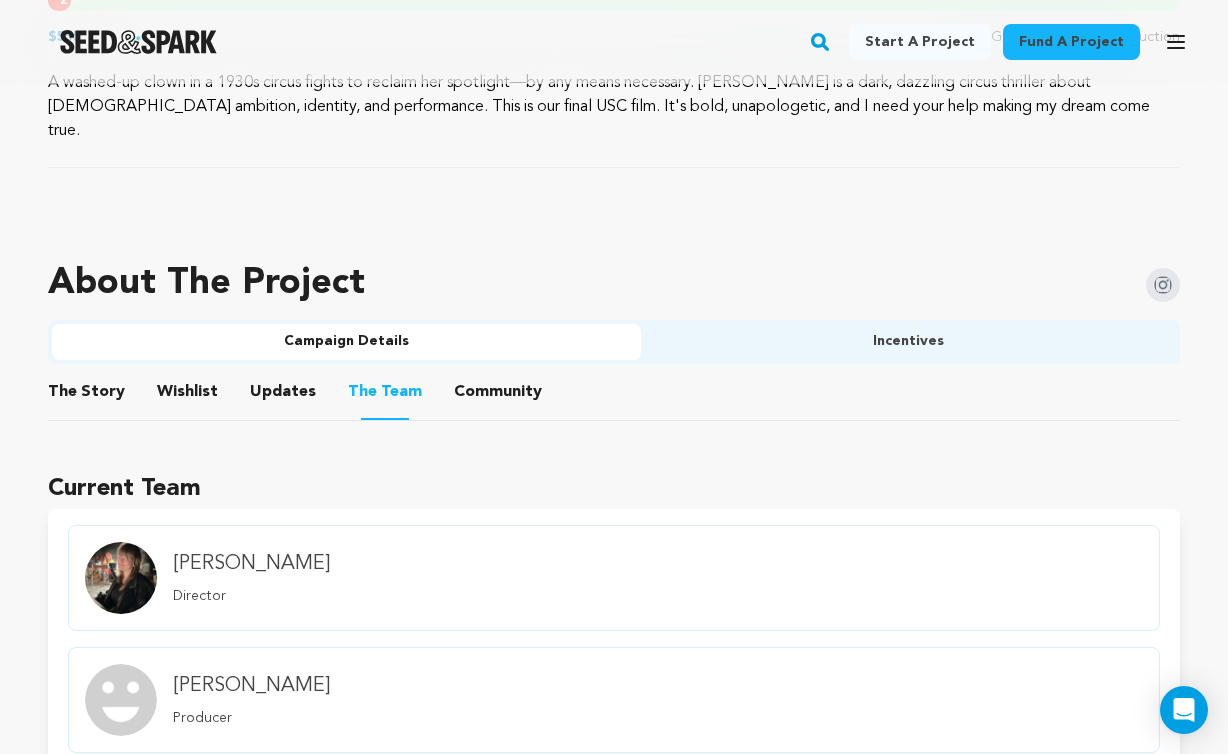 scroll, scrollTop: 1087, scrollLeft: 0, axis: vertical 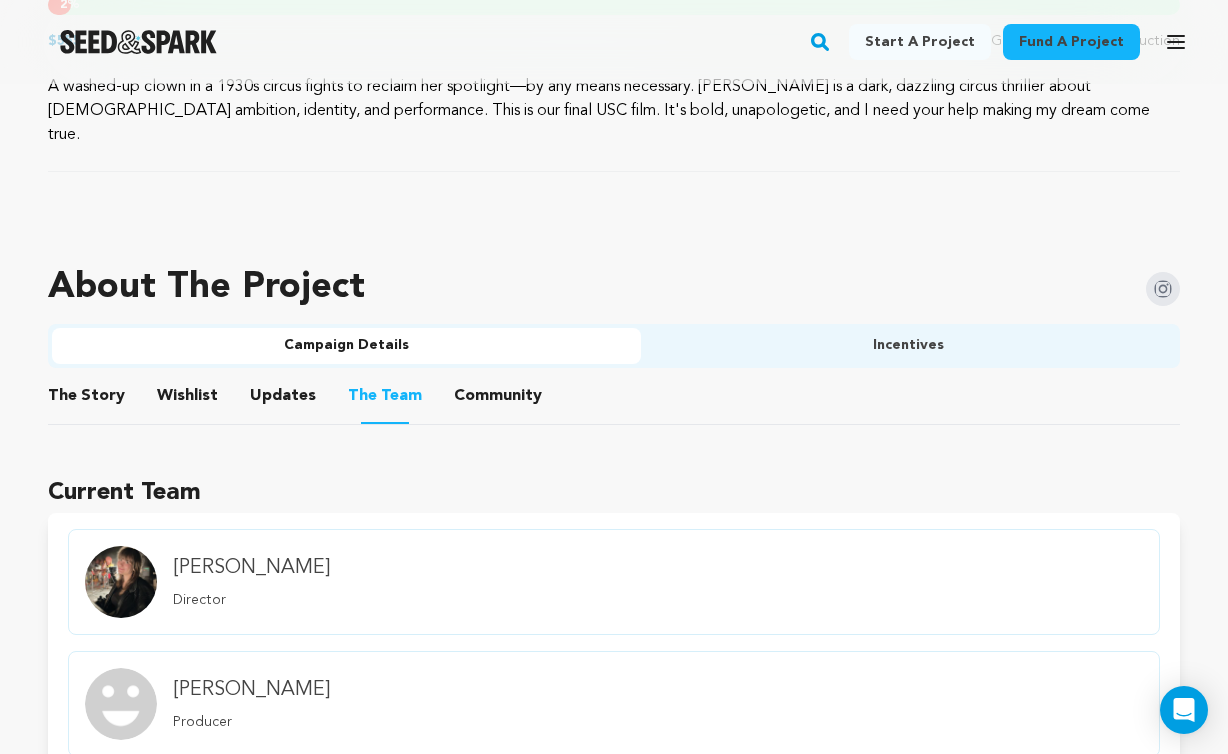click on "Incentives" at bounding box center (908, 346) 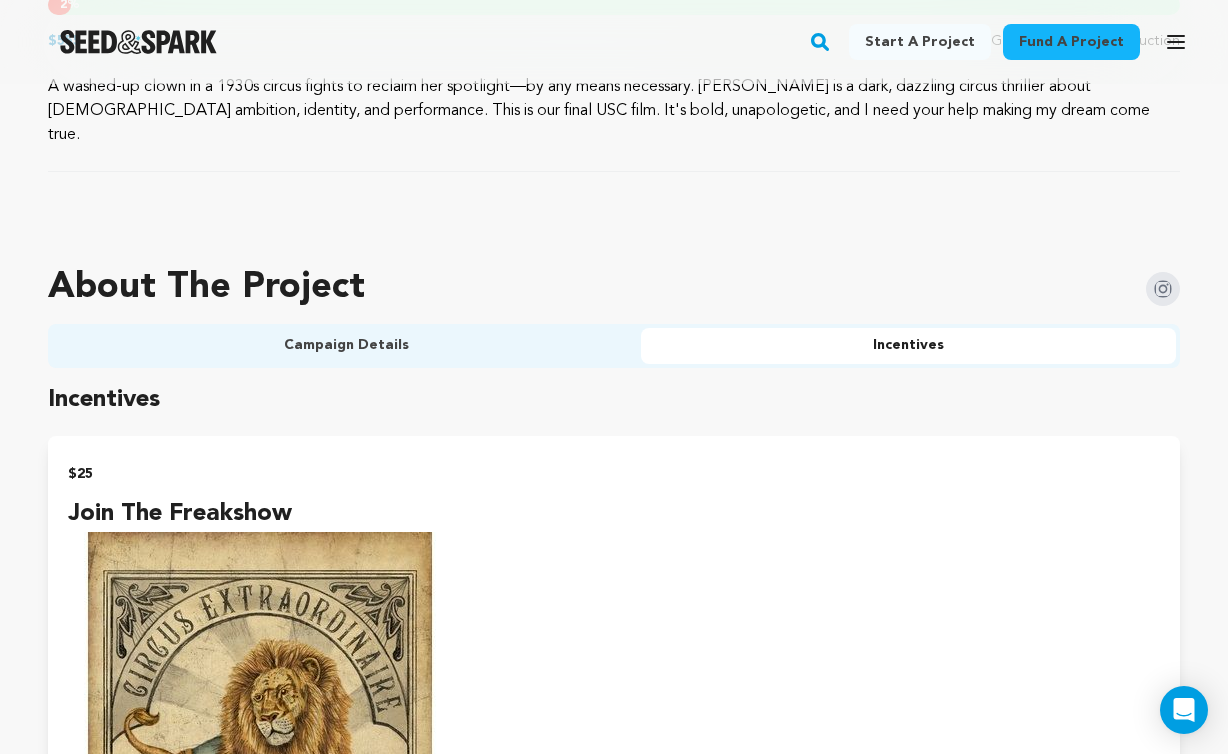 click on "Campaign Details" at bounding box center (346, 346) 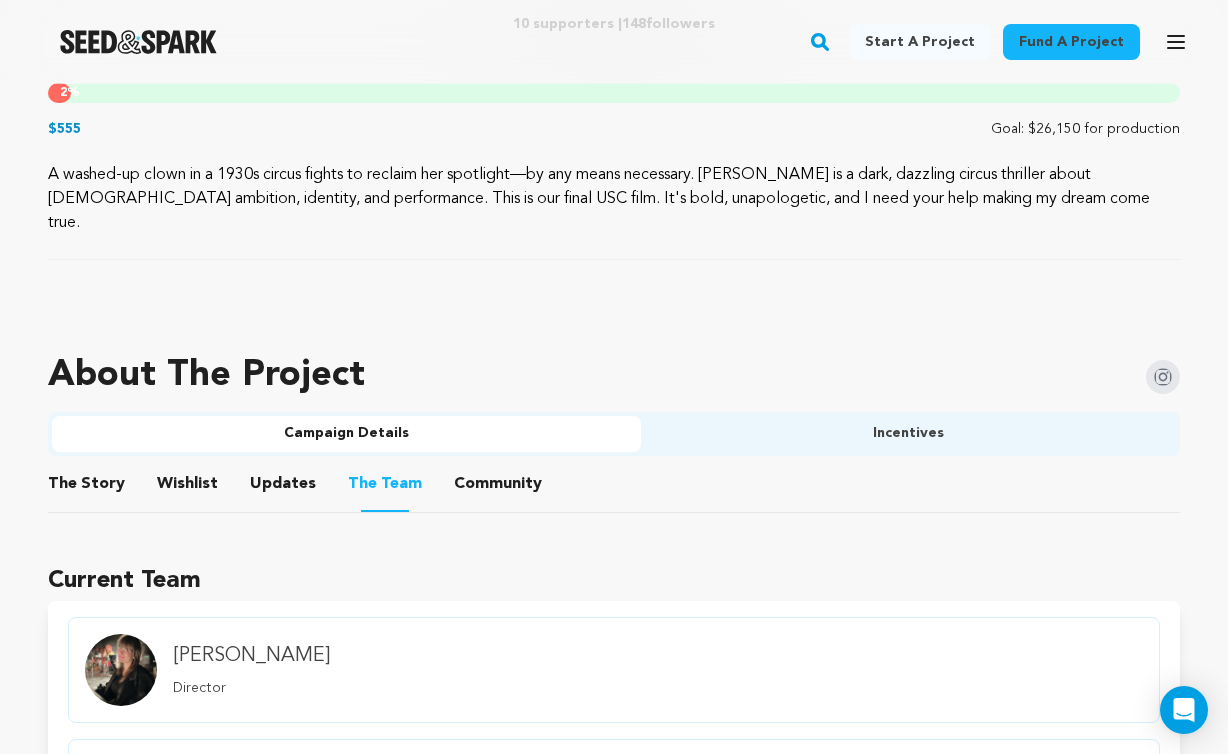 scroll, scrollTop: 700, scrollLeft: 0, axis: vertical 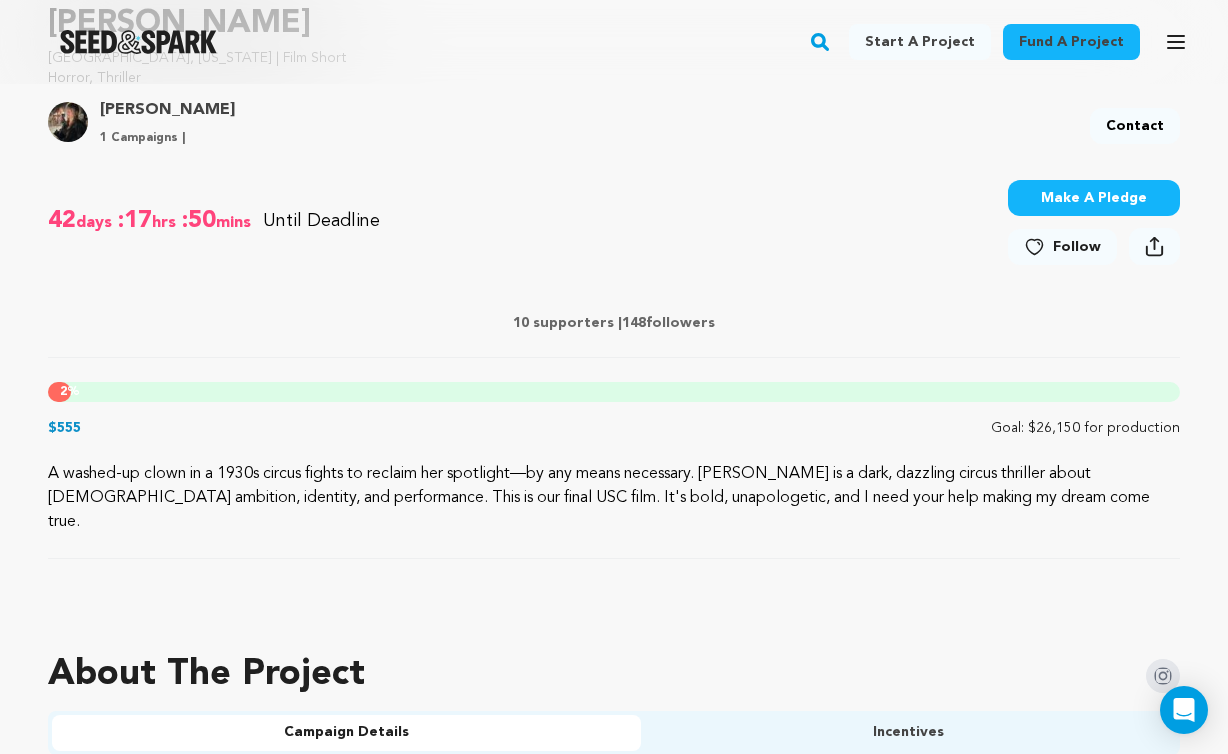 click on "Make A Pledge" at bounding box center (1094, 198) 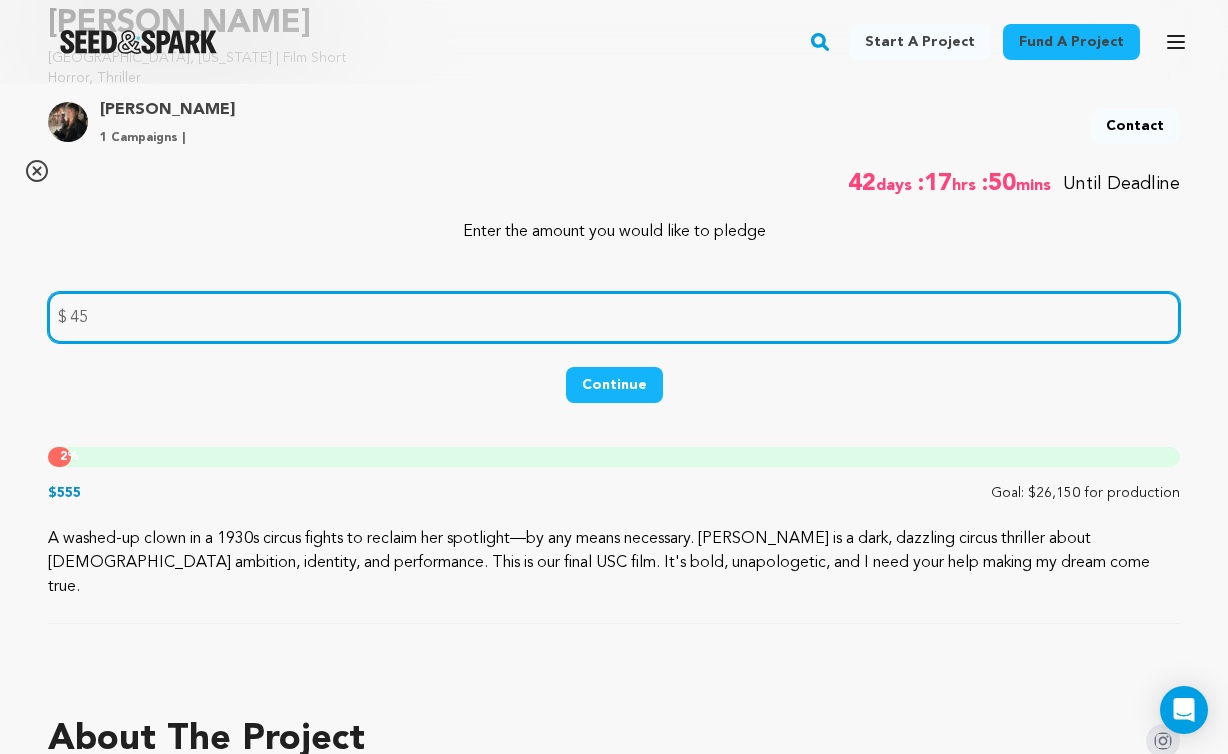 type on "4" 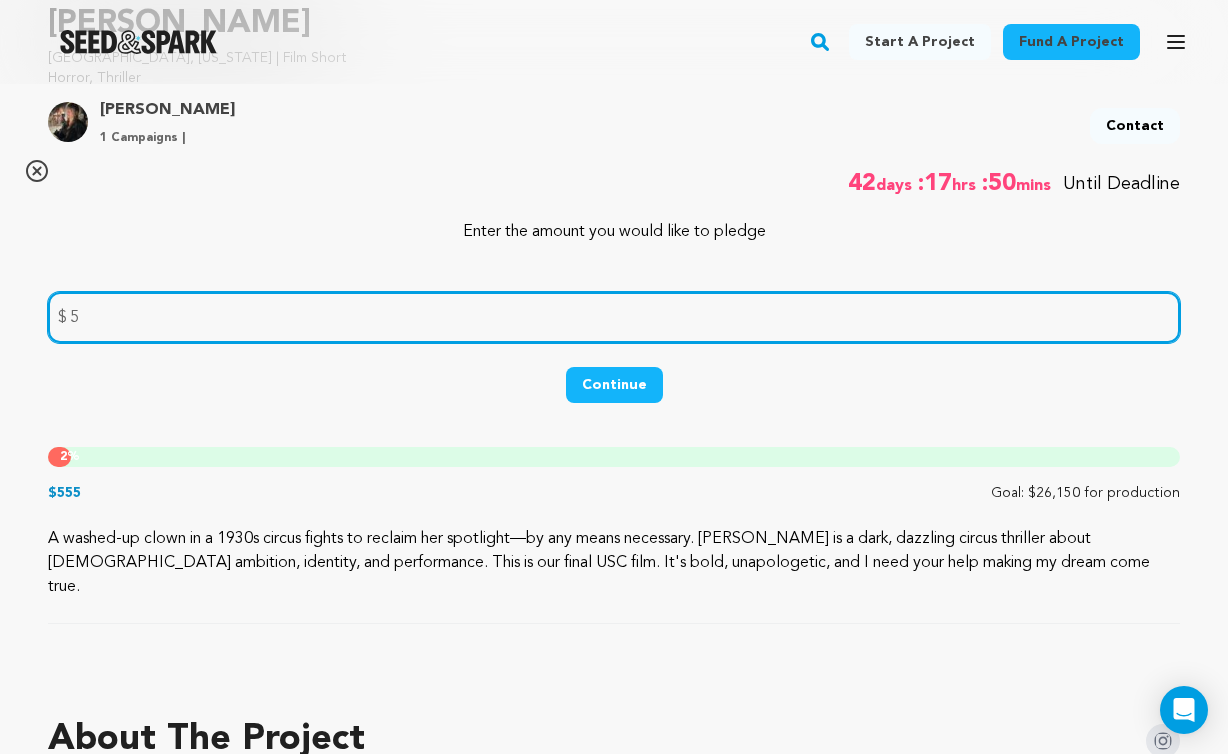 type on "5" 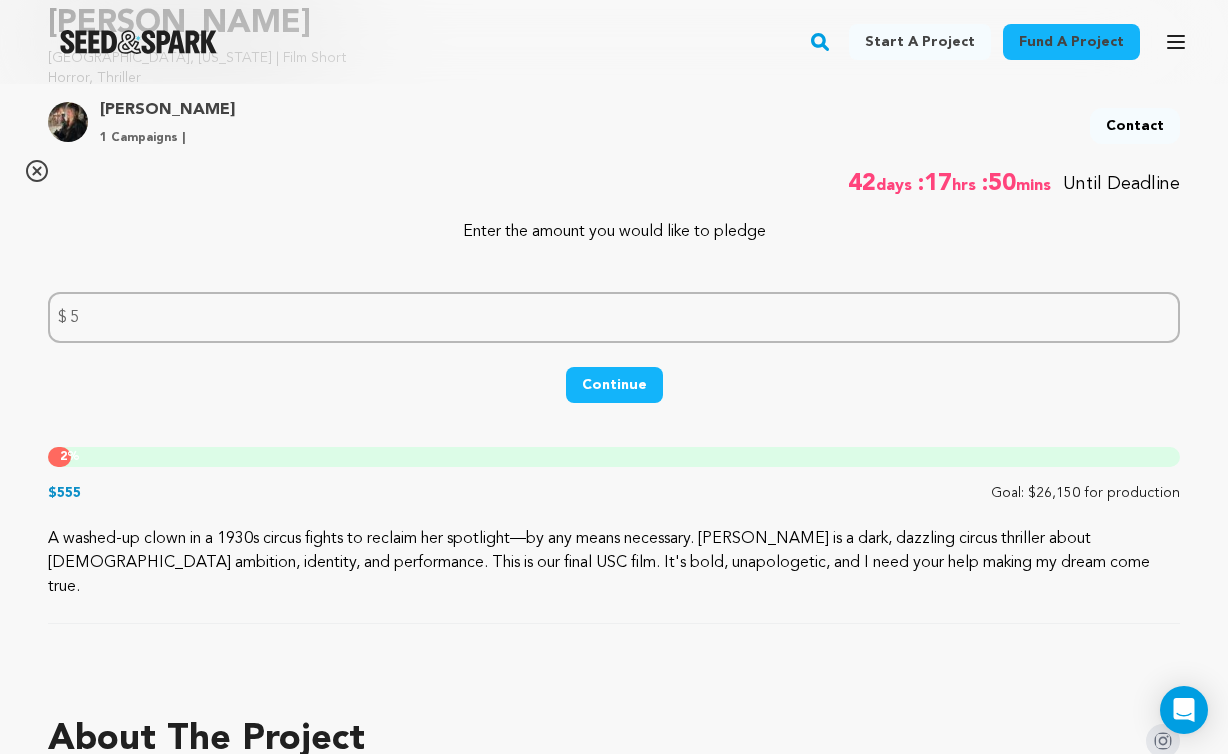 click on "Continue" at bounding box center (614, 385) 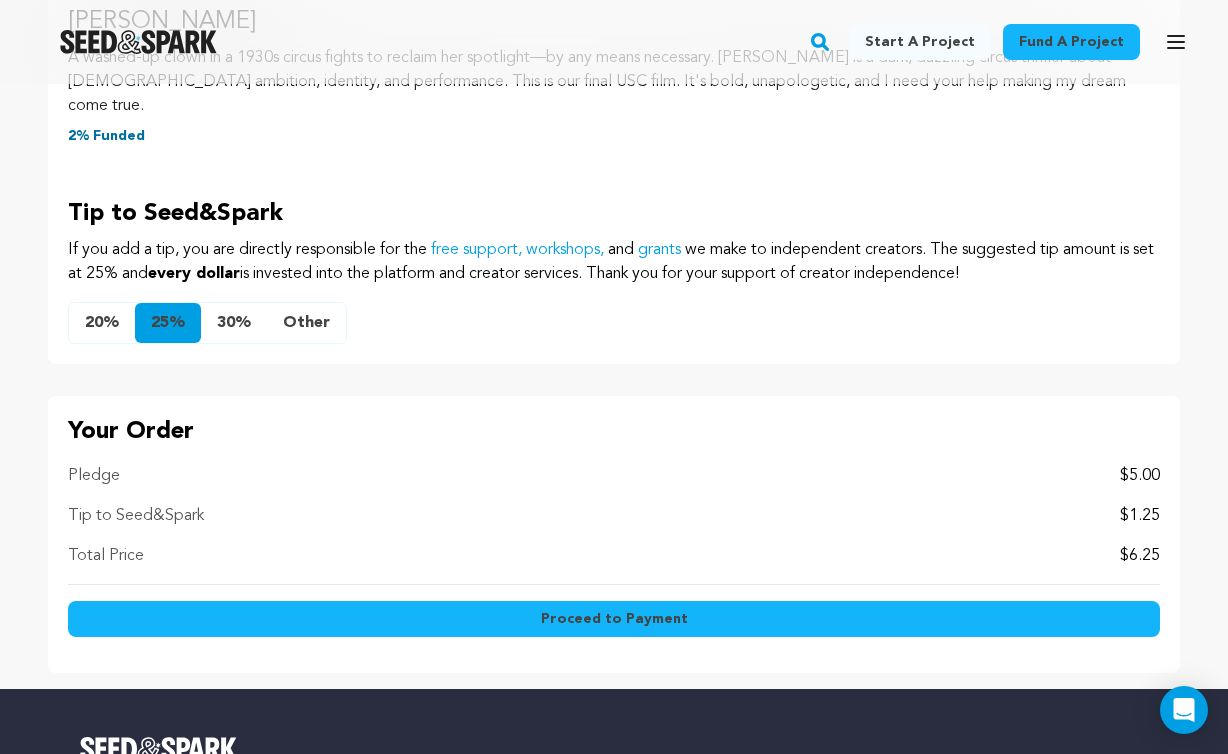 scroll, scrollTop: 1024, scrollLeft: 0, axis: vertical 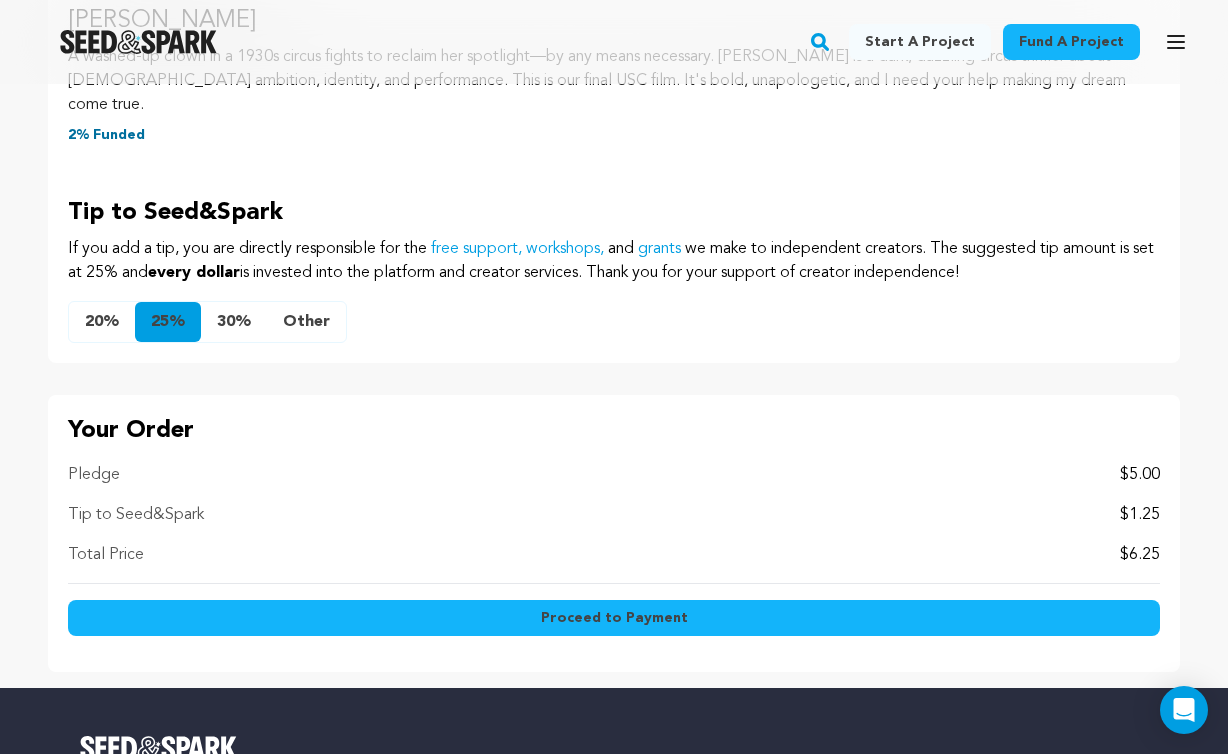 click on "Other" at bounding box center (306, 322) 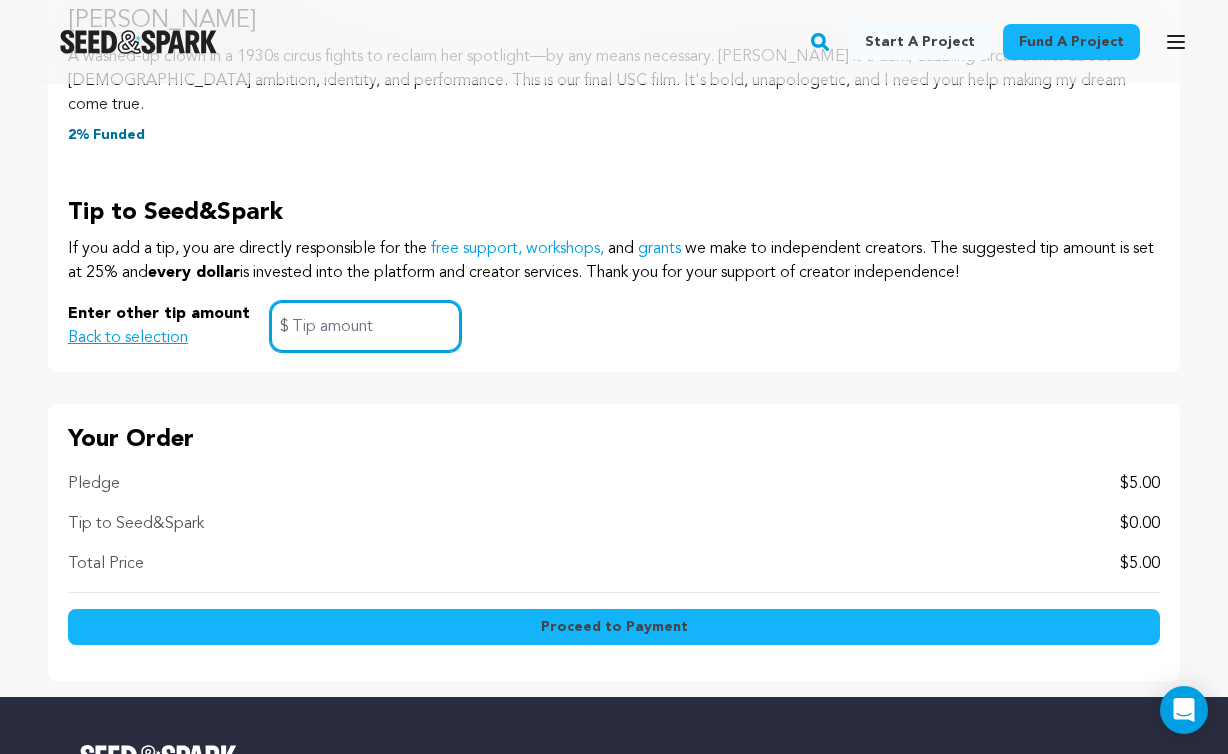 click at bounding box center (365, 326) 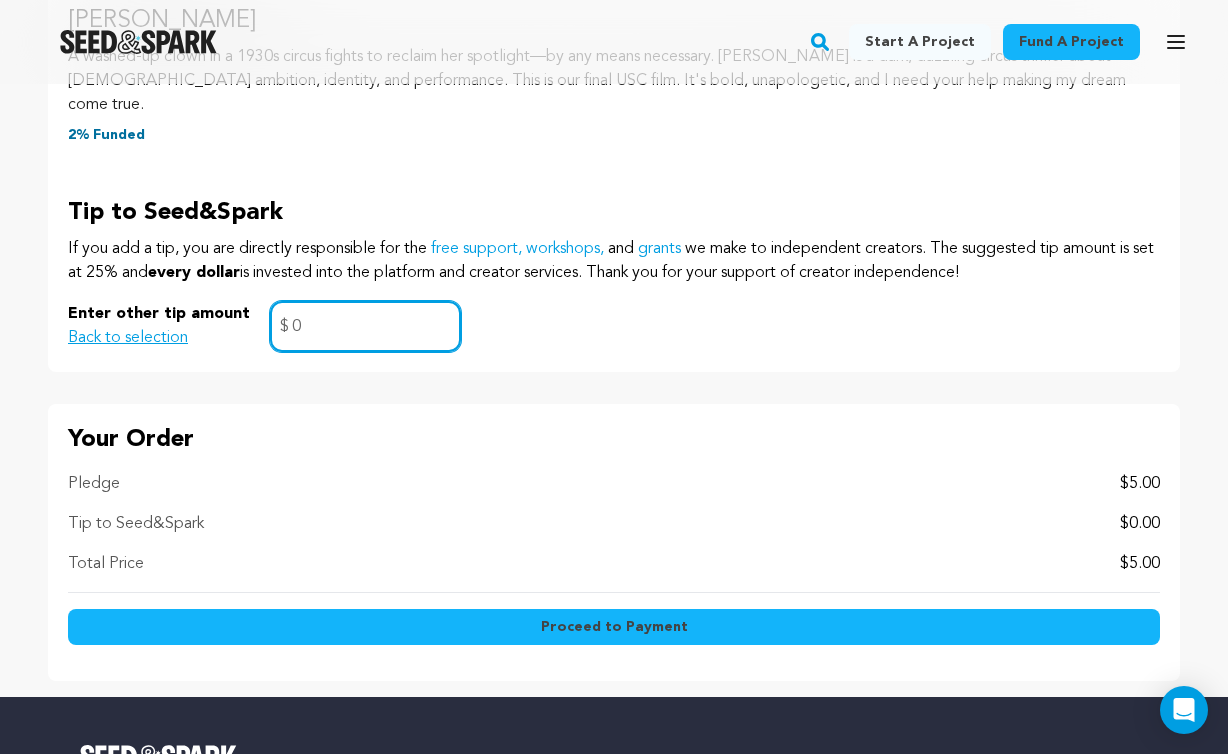 type on "0" 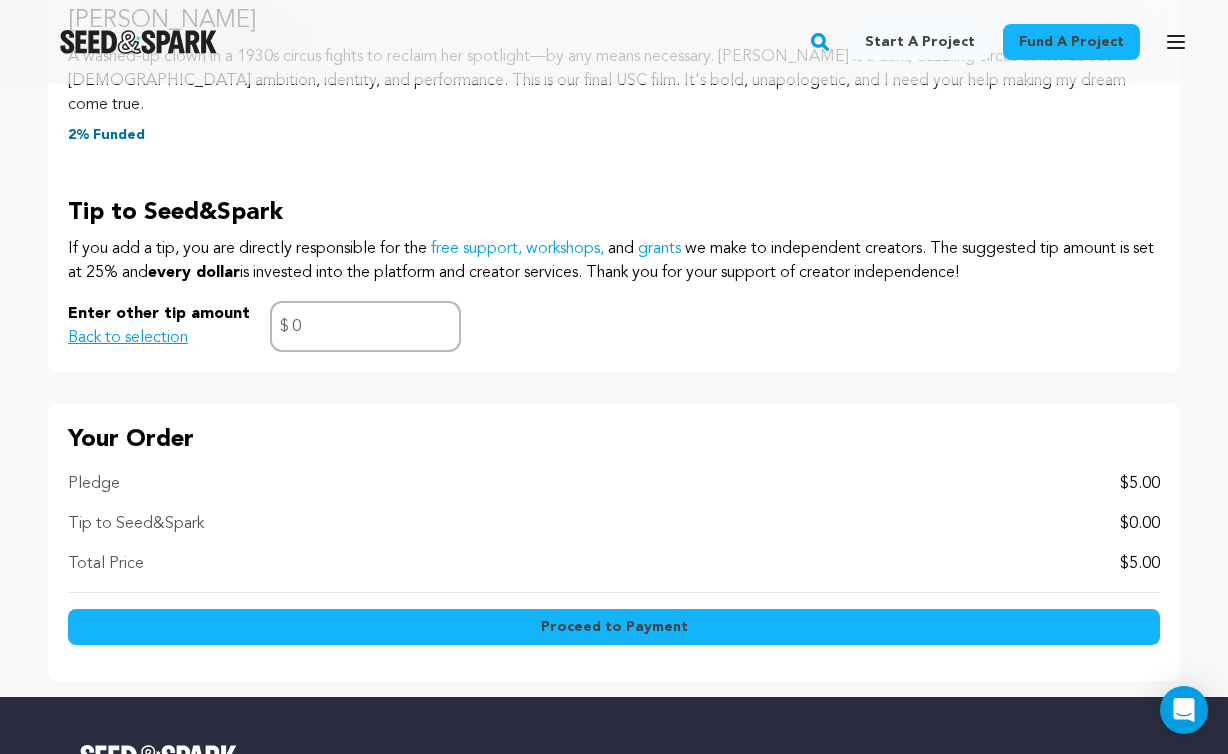 click on "Proceed to Payment" at bounding box center (614, 627) 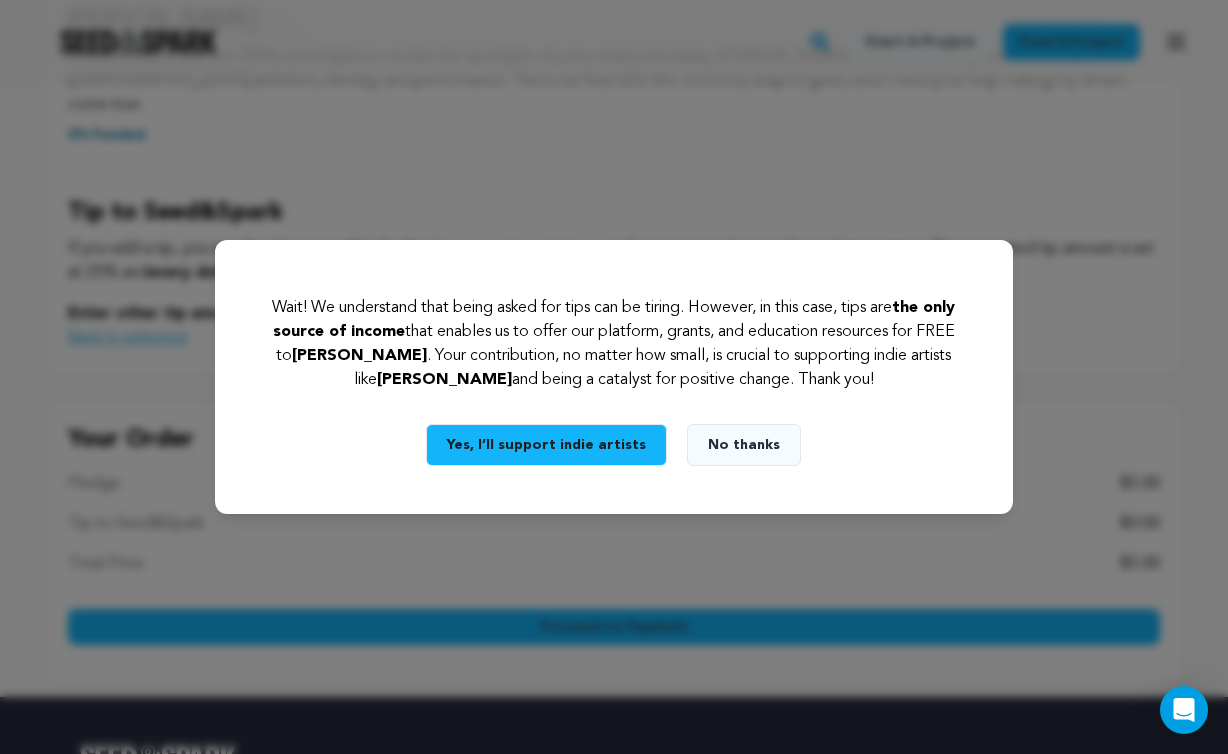 click on "No thanks" at bounding box center [744, 445] 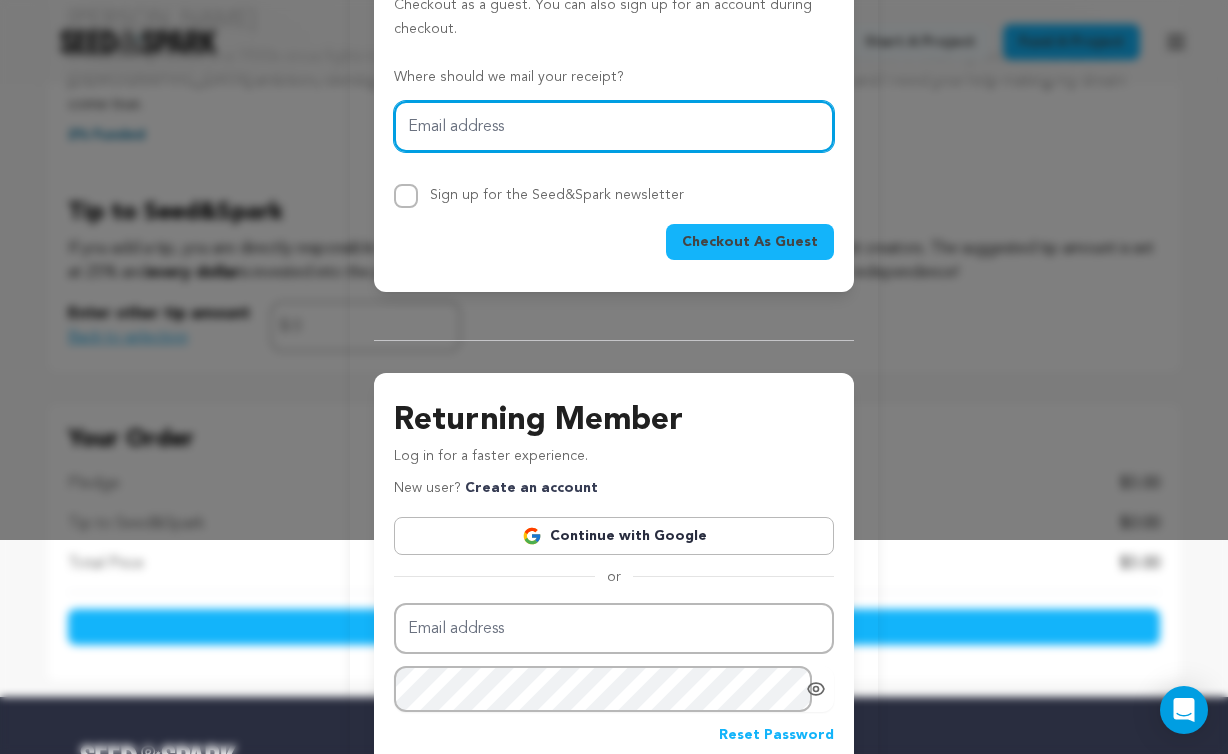 scroll, scrollTop: 414, scrollLeft: 0, axis: vertical 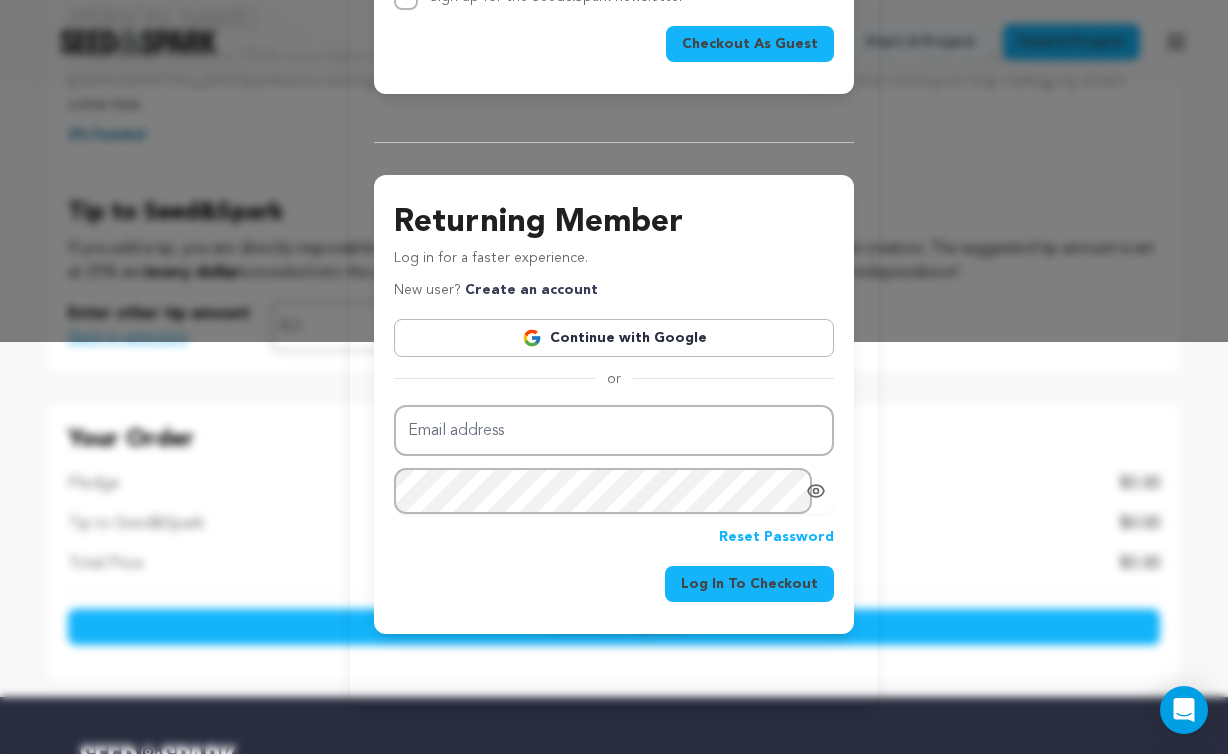 click on "New To Seed&Spark
Checkout as a guest. You can also sign up for an account during checkout.
Where should we mail your receipt?
Email address
Sign up for the Seed&Spark newsletter
Checkout As Guest
Returning Member" at bounding box center [614, 155] 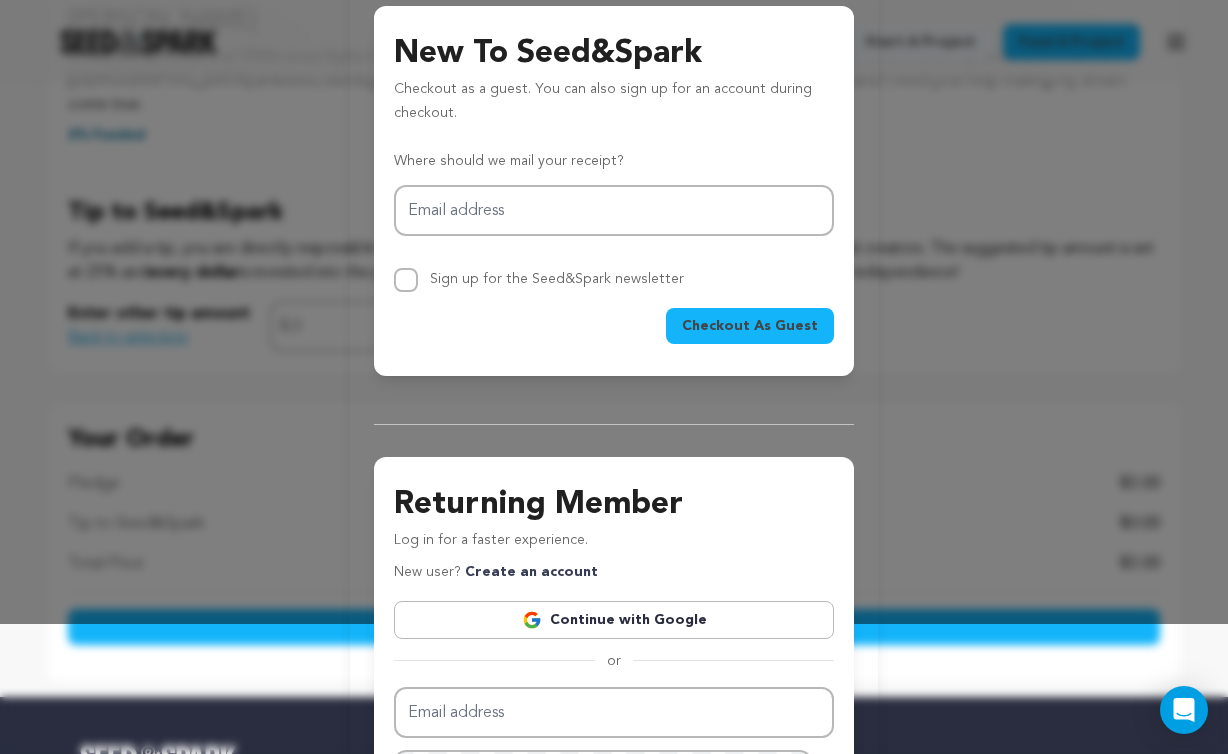 scroll, scrollTop: 0, scrollLeft: 0, axis: both 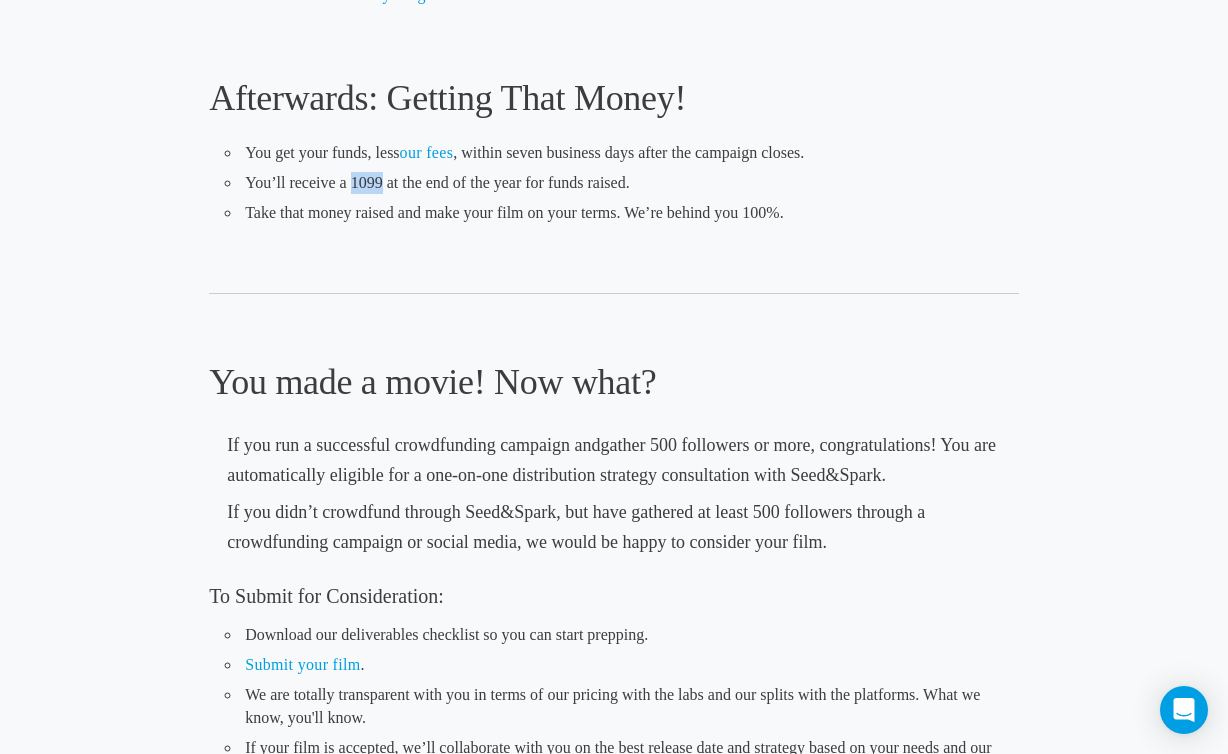 drag, startPoint x: 349, startPoint y: 182, endPoint x: 381, endPoint y: 180, distance: 32.06244 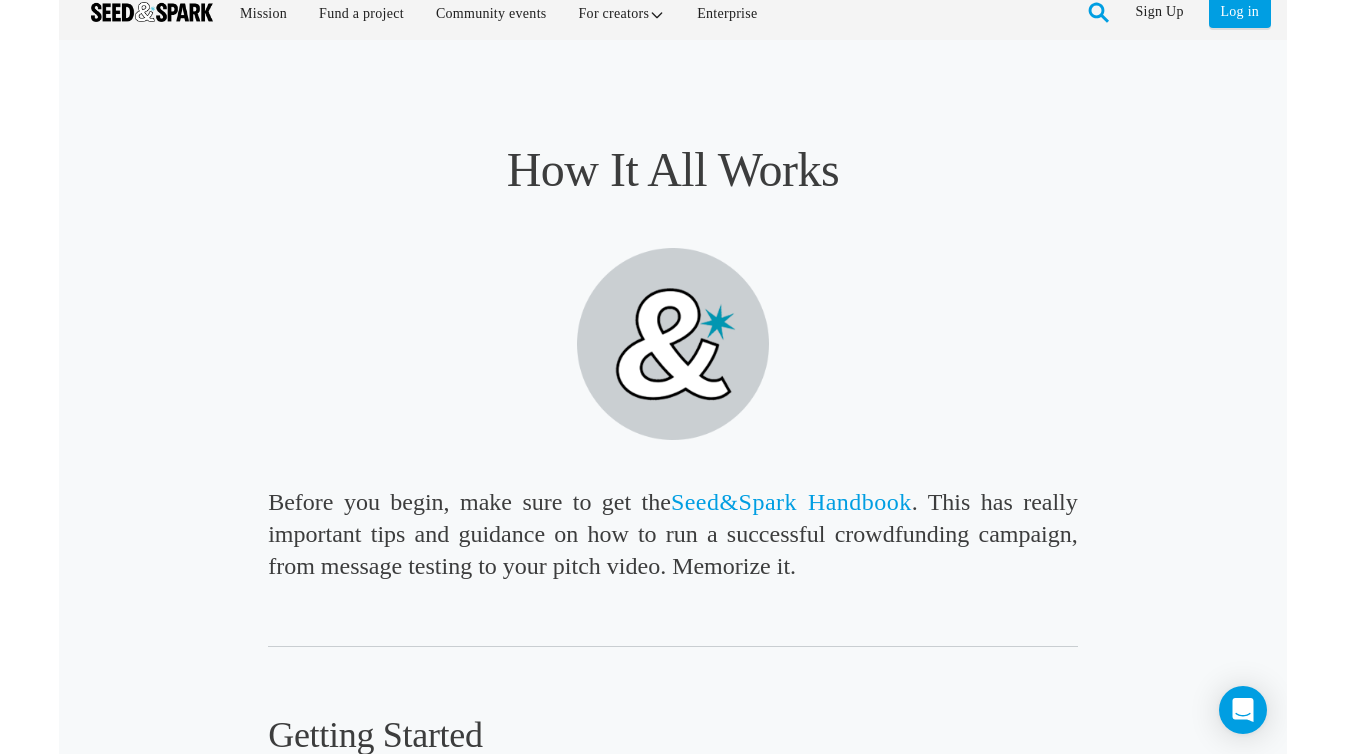 scroll, scrollTop: 0, scrollLeft: 0, axis: both 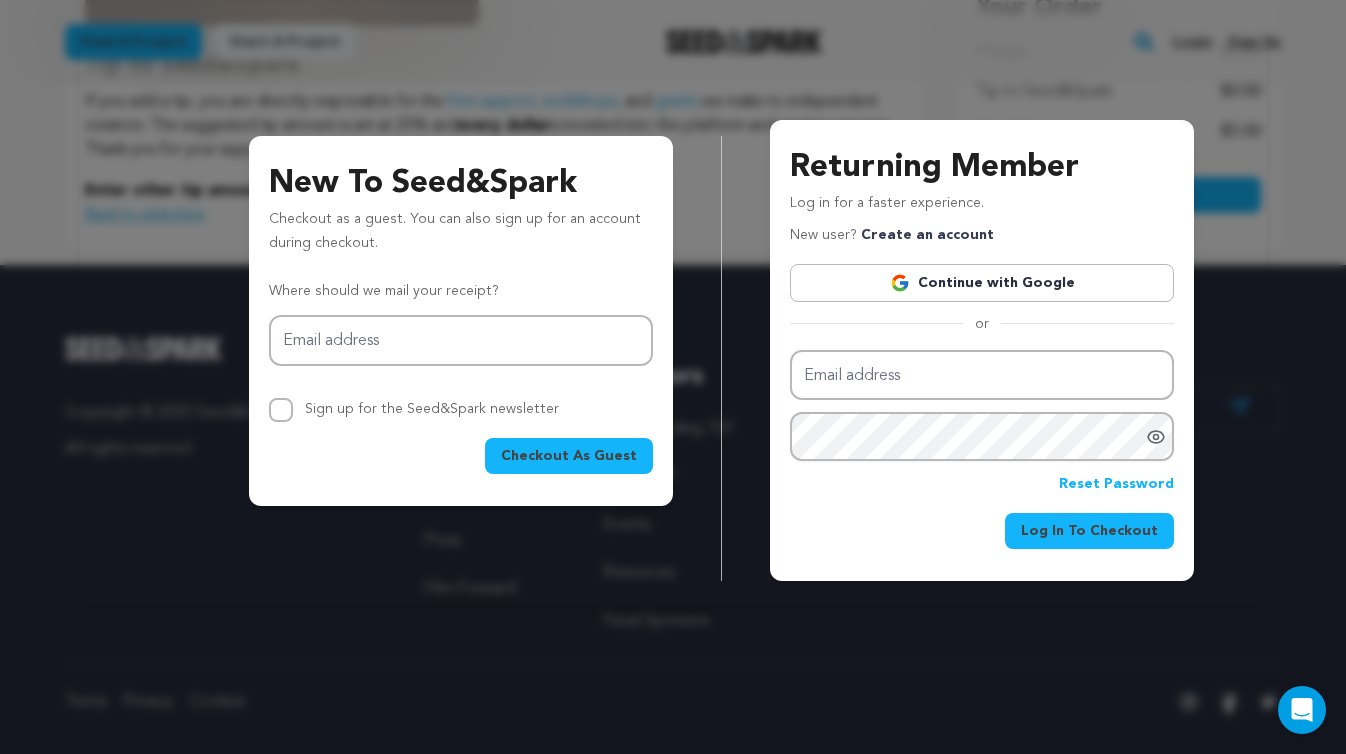 click on "New To Seed&Spark
Checkout as a guest. You can also sign up for an account during checkout.
Where should we mail your receipt?
Email address
Sign up for the Seed&Spark newsletter
Checkout As Guest
Returning Member
Log in for a faster experience." at bounding box center [673, 334] 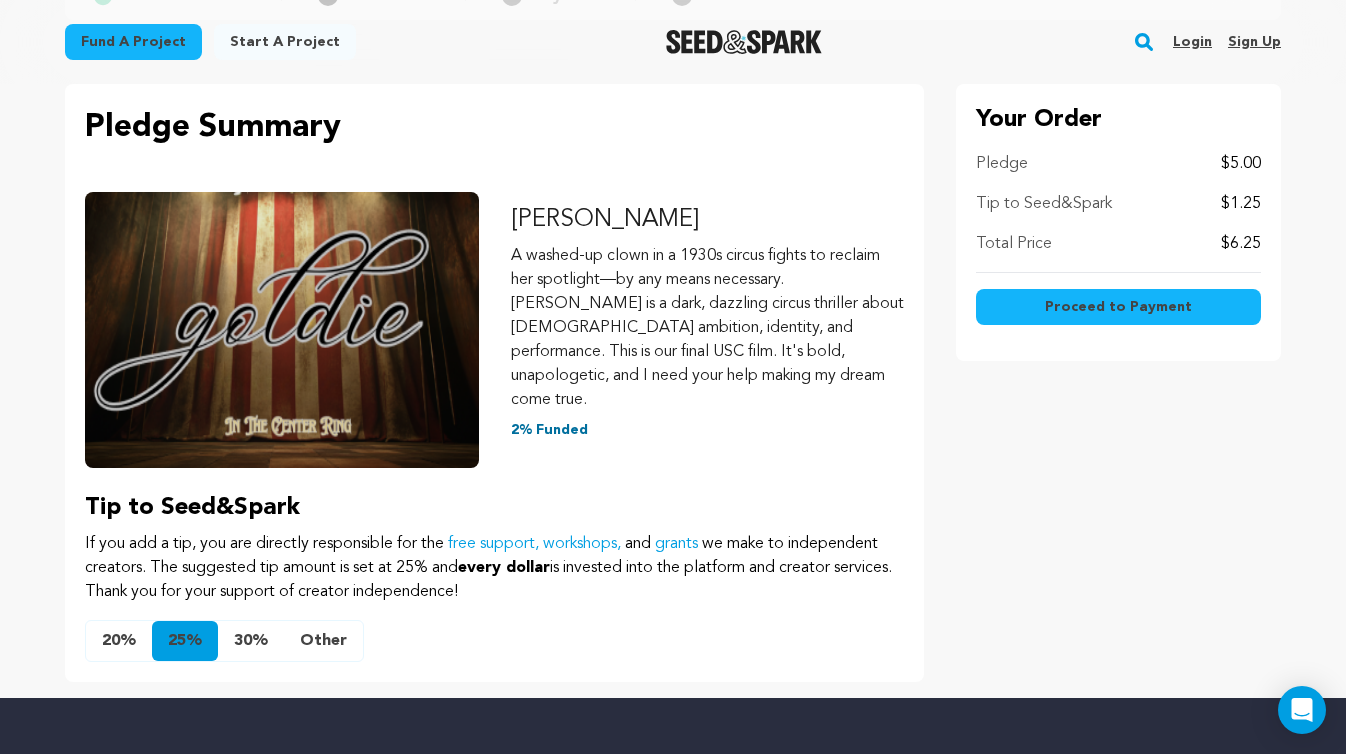 scroll, scrollTop: 225, scrollLeft: 0, axis: vertical 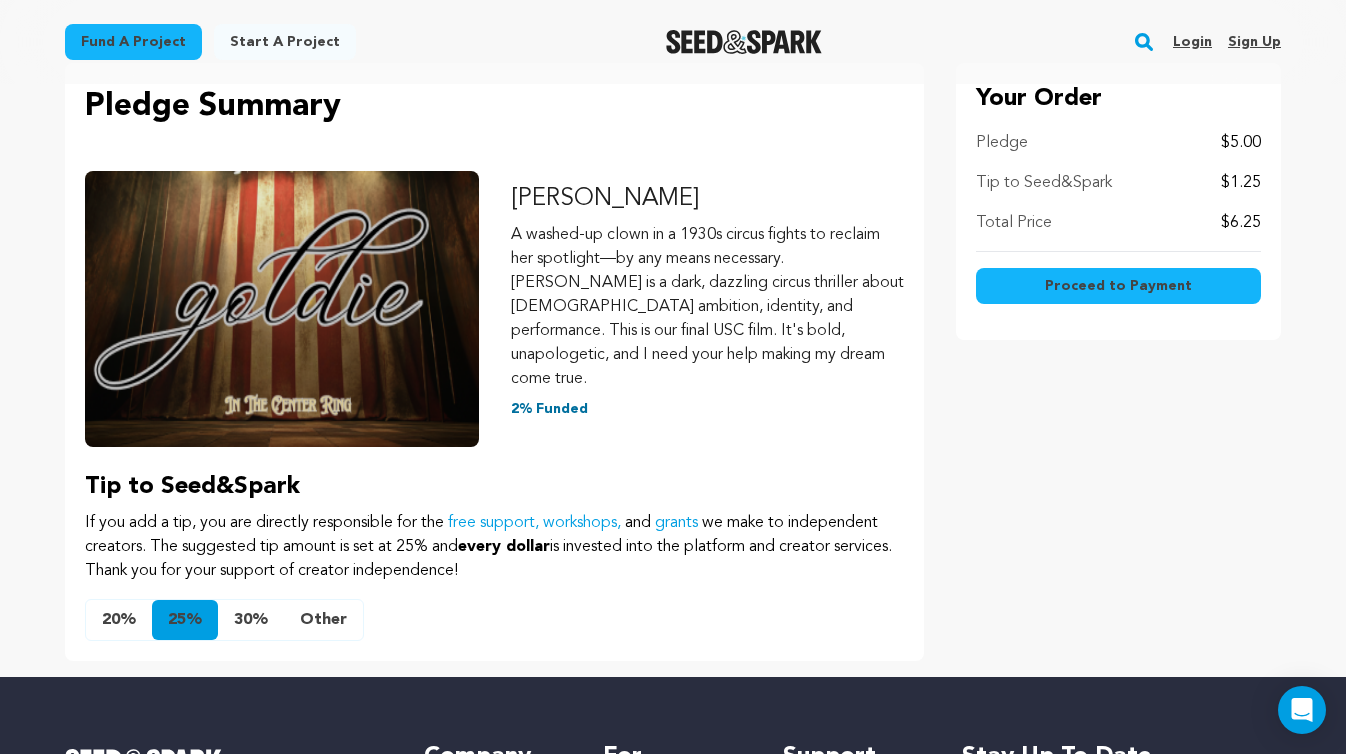 click on "Login" at bounding box center [1192, 42] 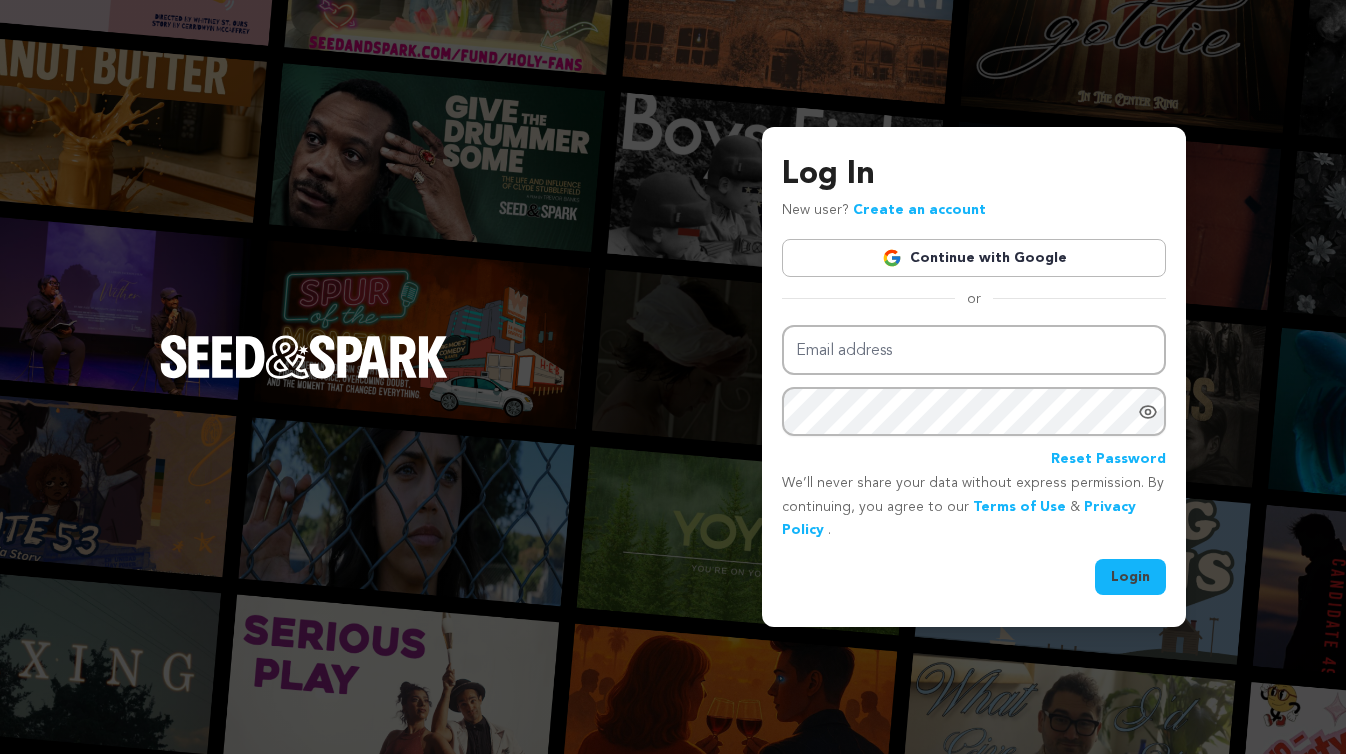 scroll, scrollTop: 0, scrollLeft: 0, axis: both 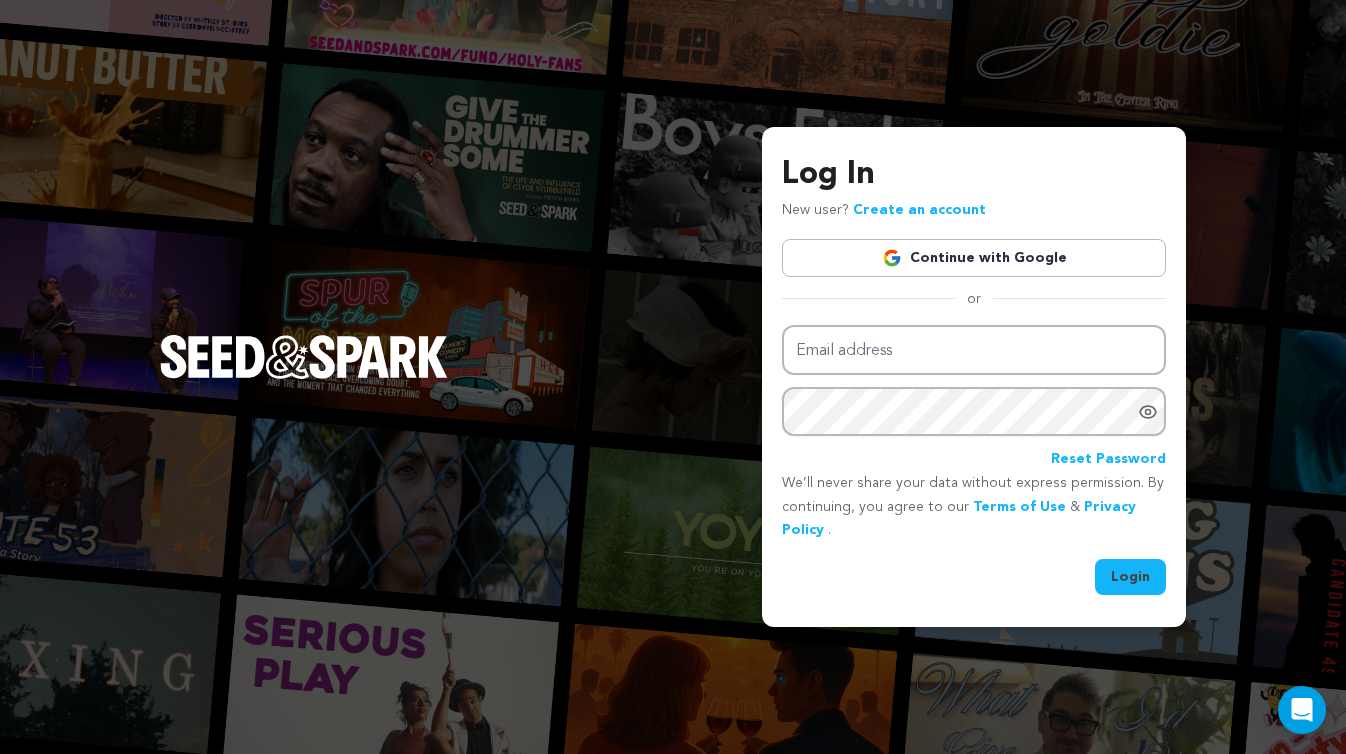 click on "Continue with Google" at bounding box center [974, 258] 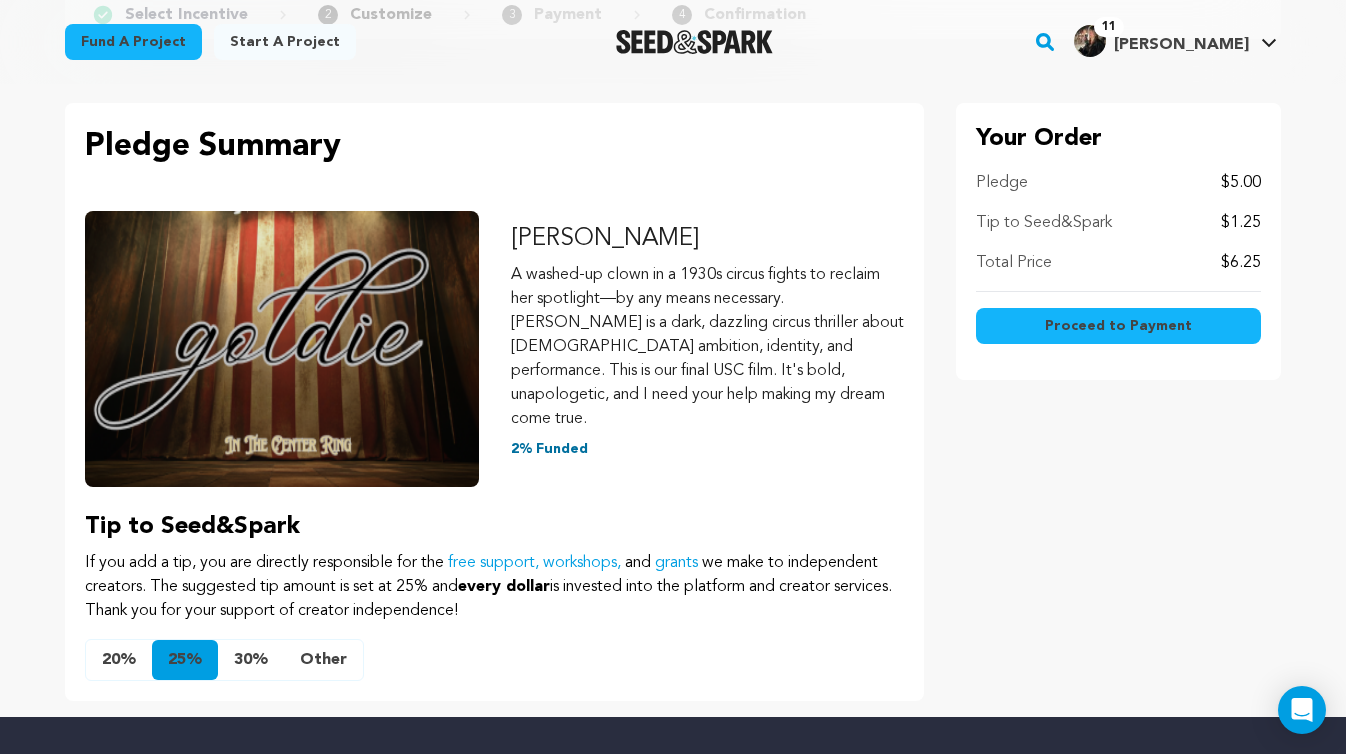 scroll, scrollTop: 184, scrollLeft: 0, axis: vertical 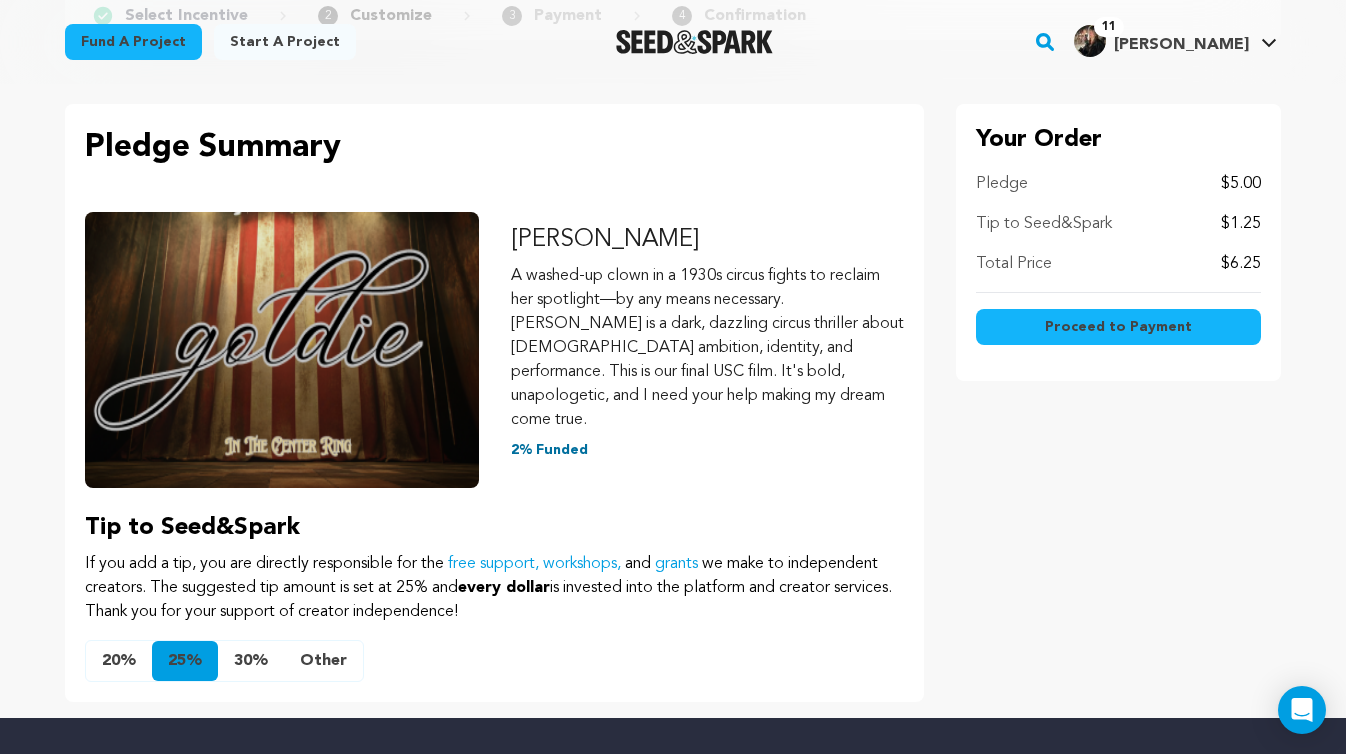 click on "[PERSON_NAME]" at bounding box center (1181, 45) 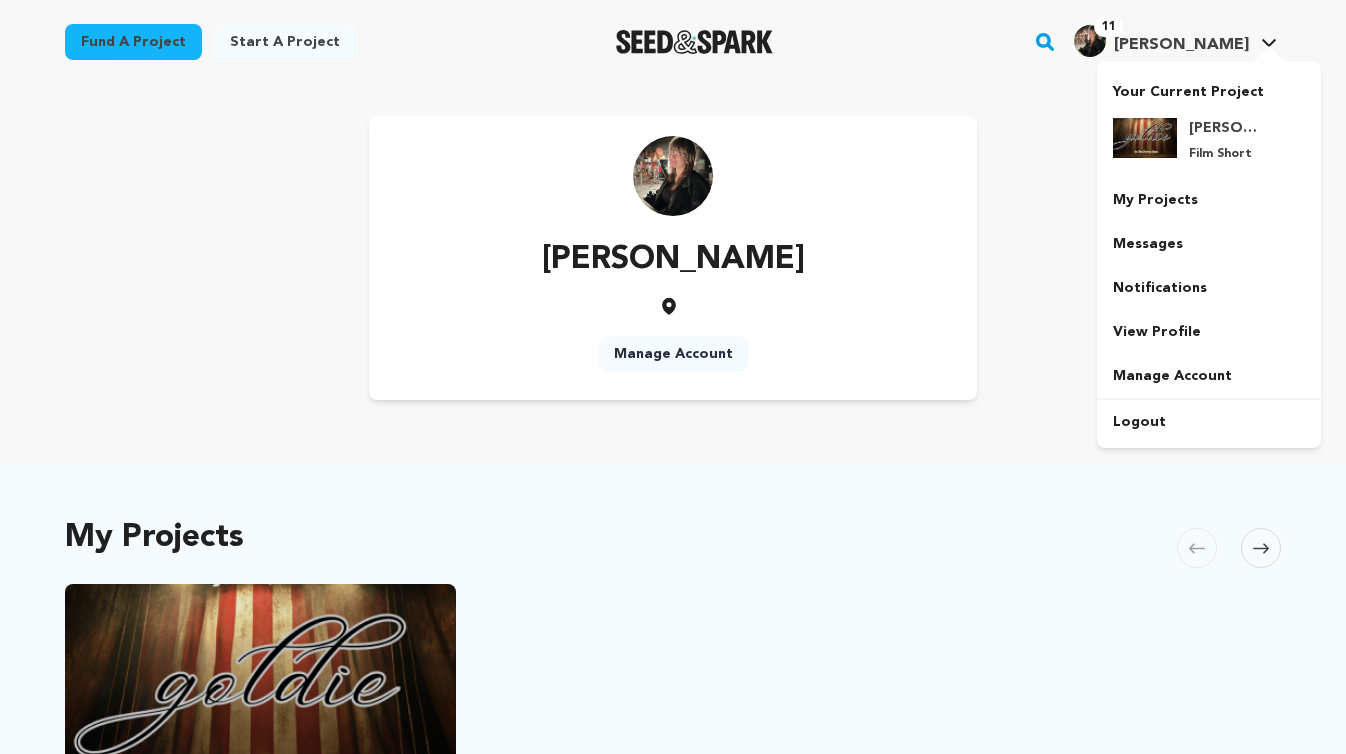 scroll, scrollTop: 0, scrollLeft: 0, axis: both 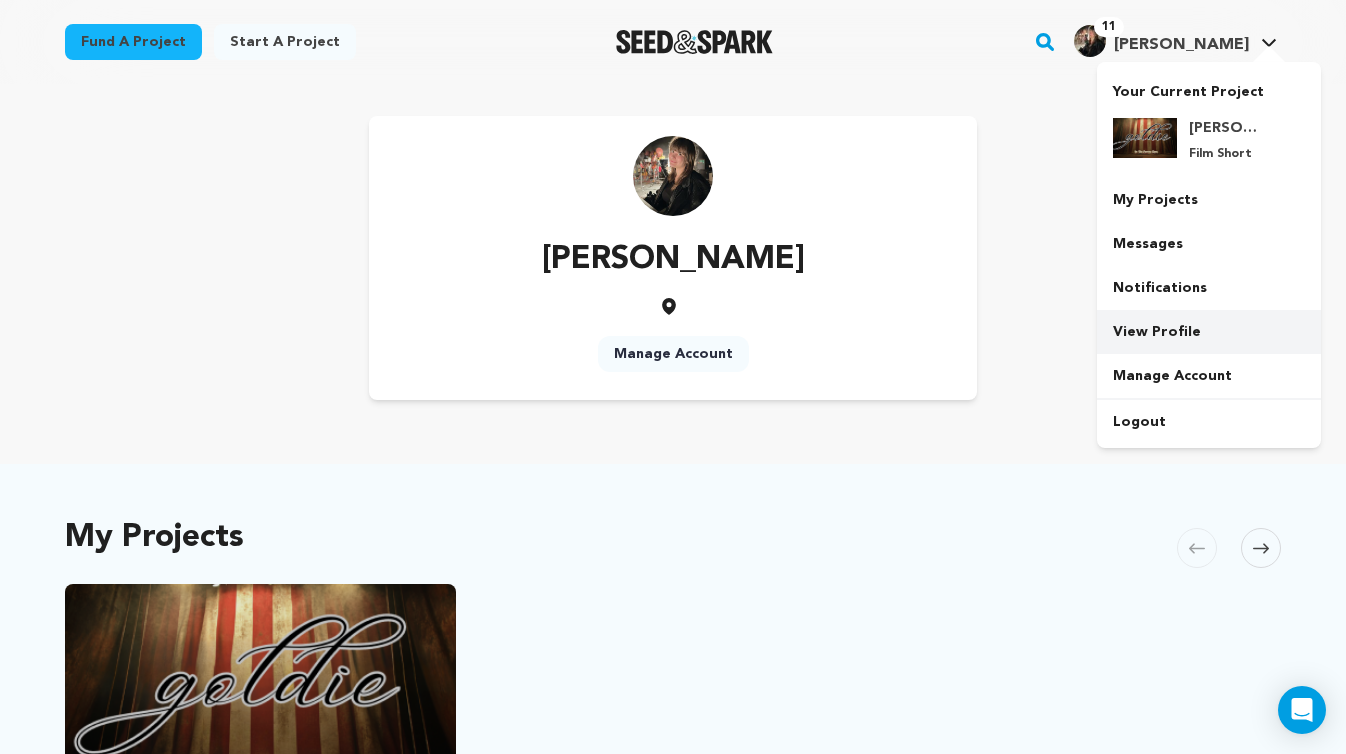 click on "View Profile" at bounding box center (1209, 332) 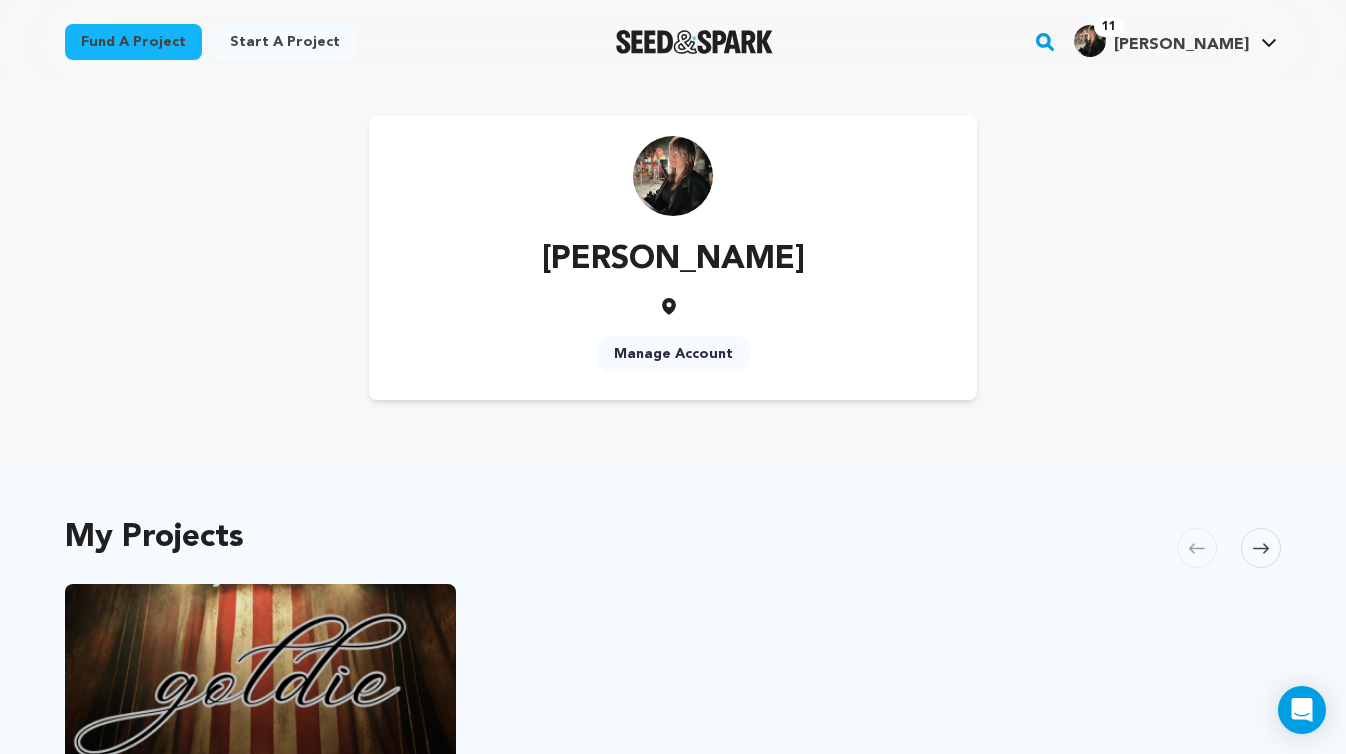 scroll, scrollTop: 0, scrollLeft: 0, axis: both 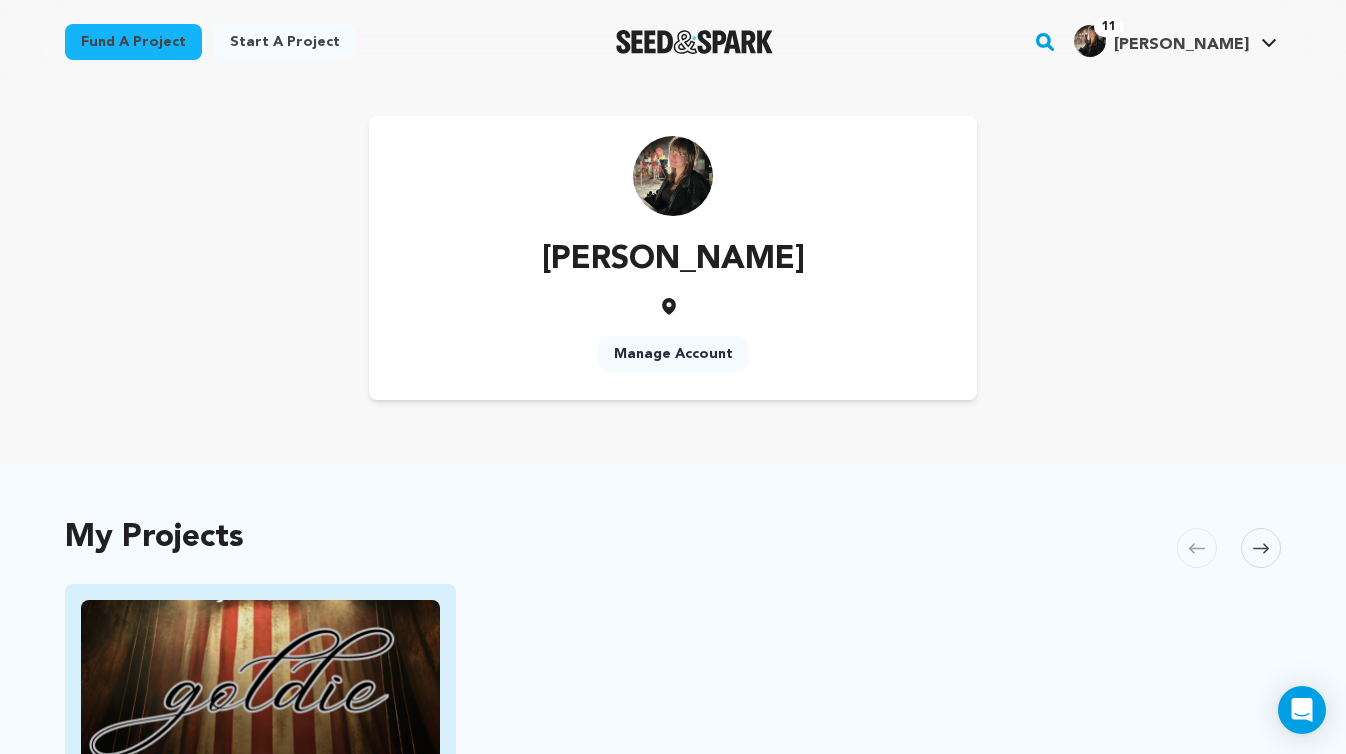 click at bounding box center (260, 700) 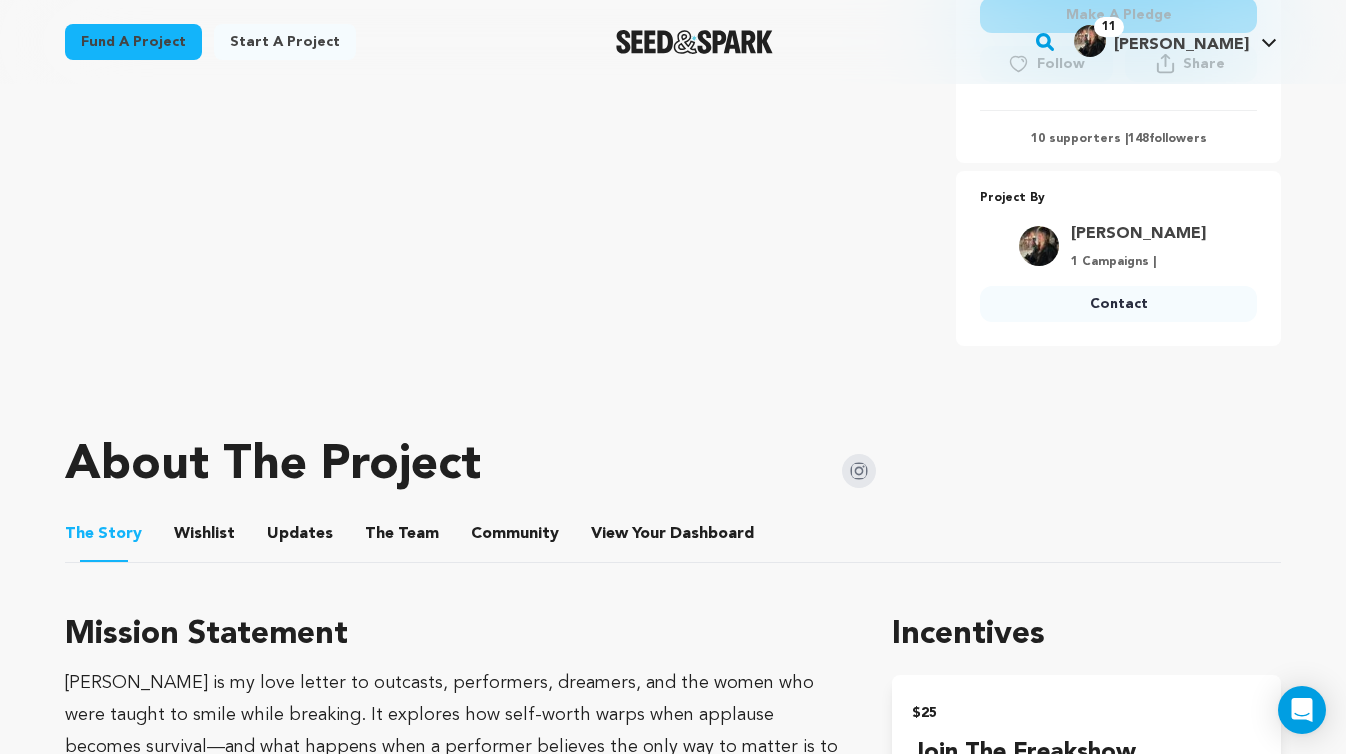 scroll, scrollTop: 660, scrollLeft: 0, axis: vertical 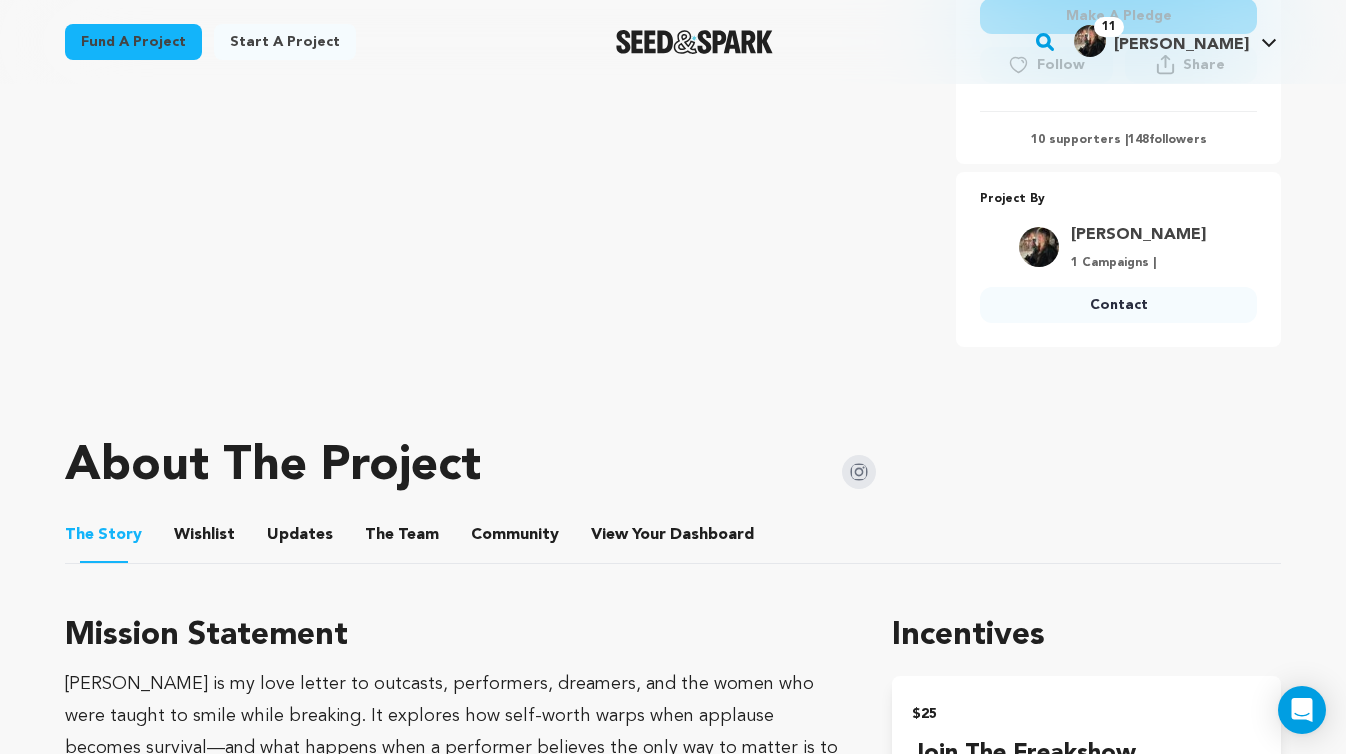 click on "The Team" at bounding box center (402, 539) 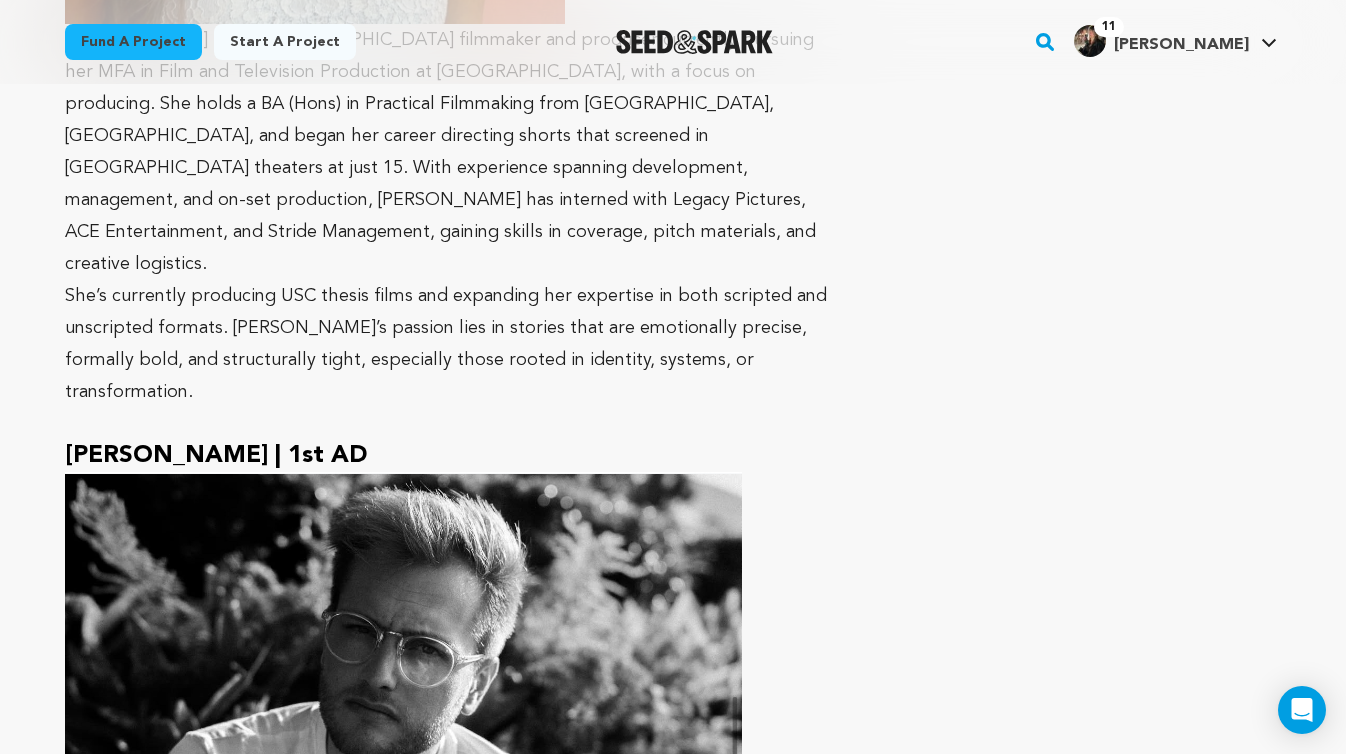 scroll, scrollTop: 4820, scrollLeft: 0, axis: vertical 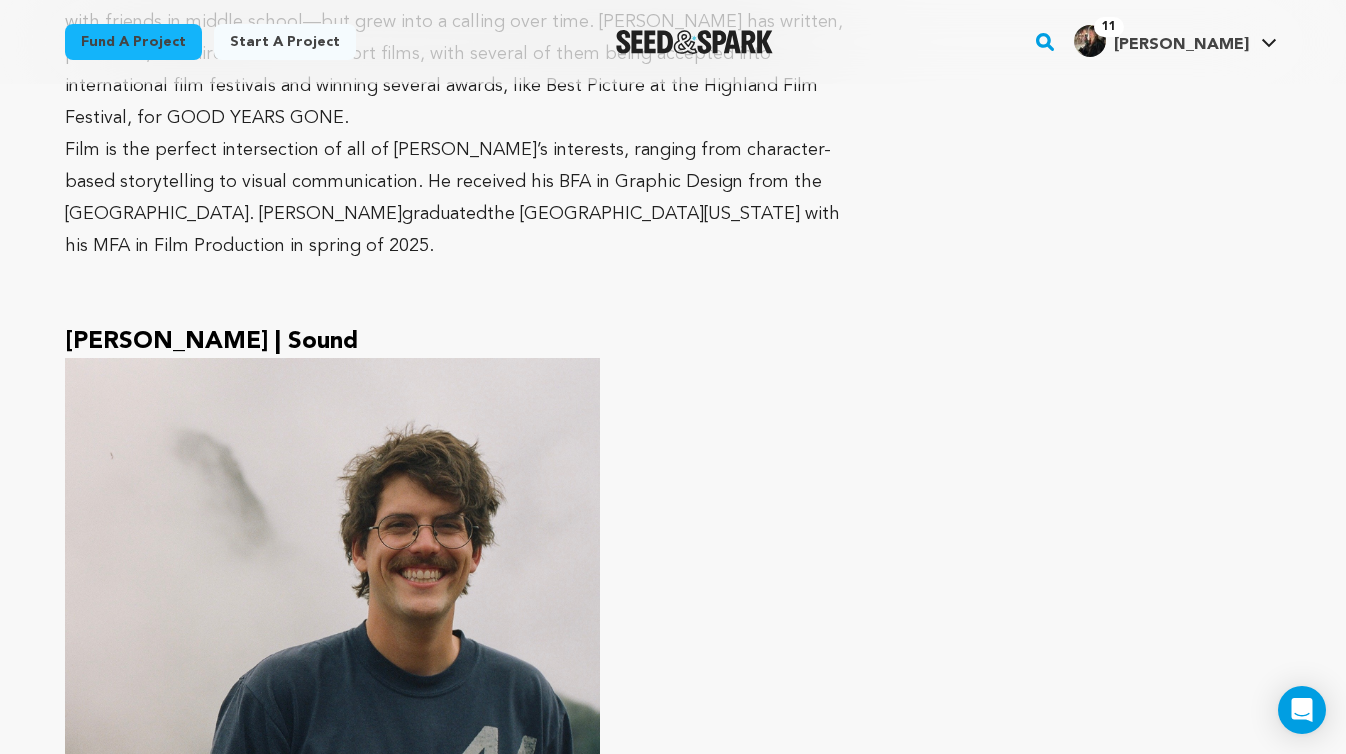 click at bounding box center (332, 625) 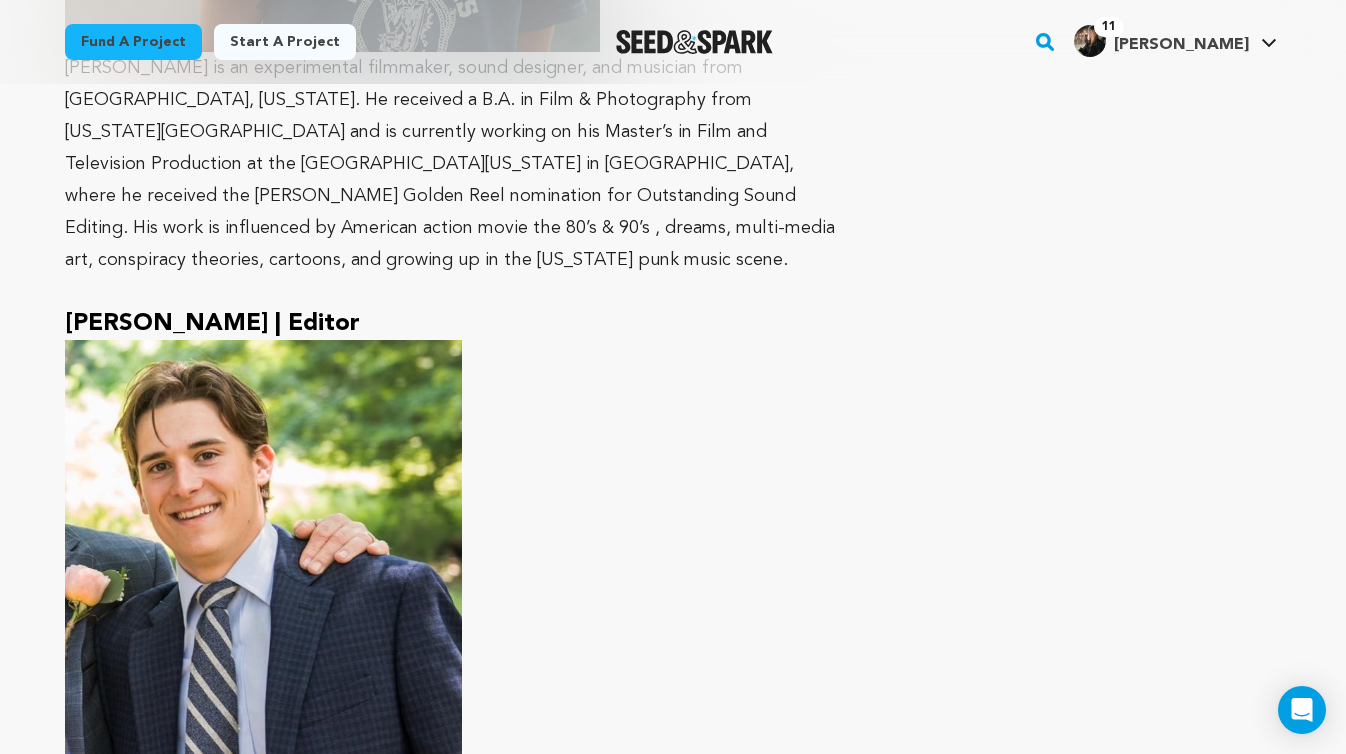 scroll, scrollTop: 6669, scrollLeft: 0, axis: vertical 